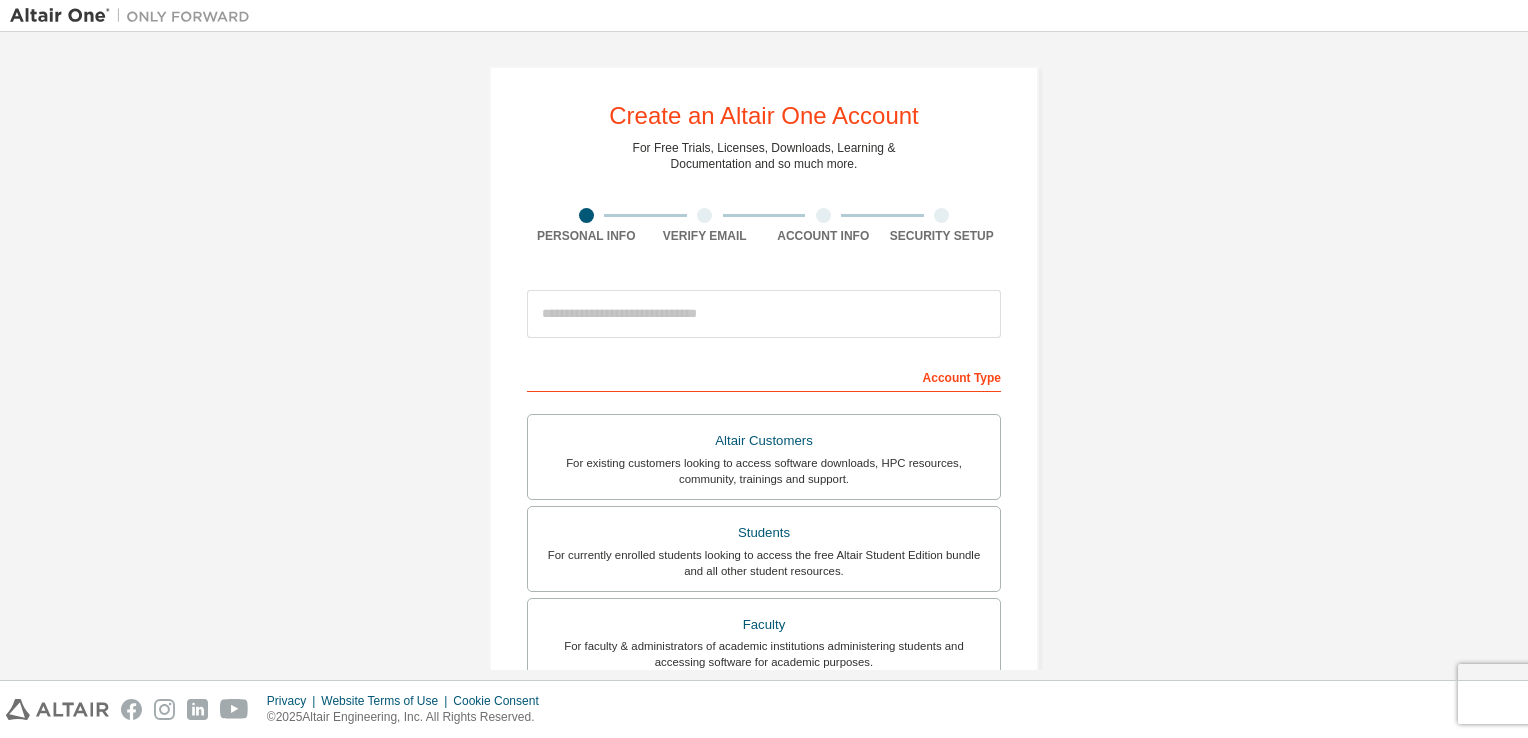 scroll, scrollTop: 0, scrollLeft: 0, axis: both 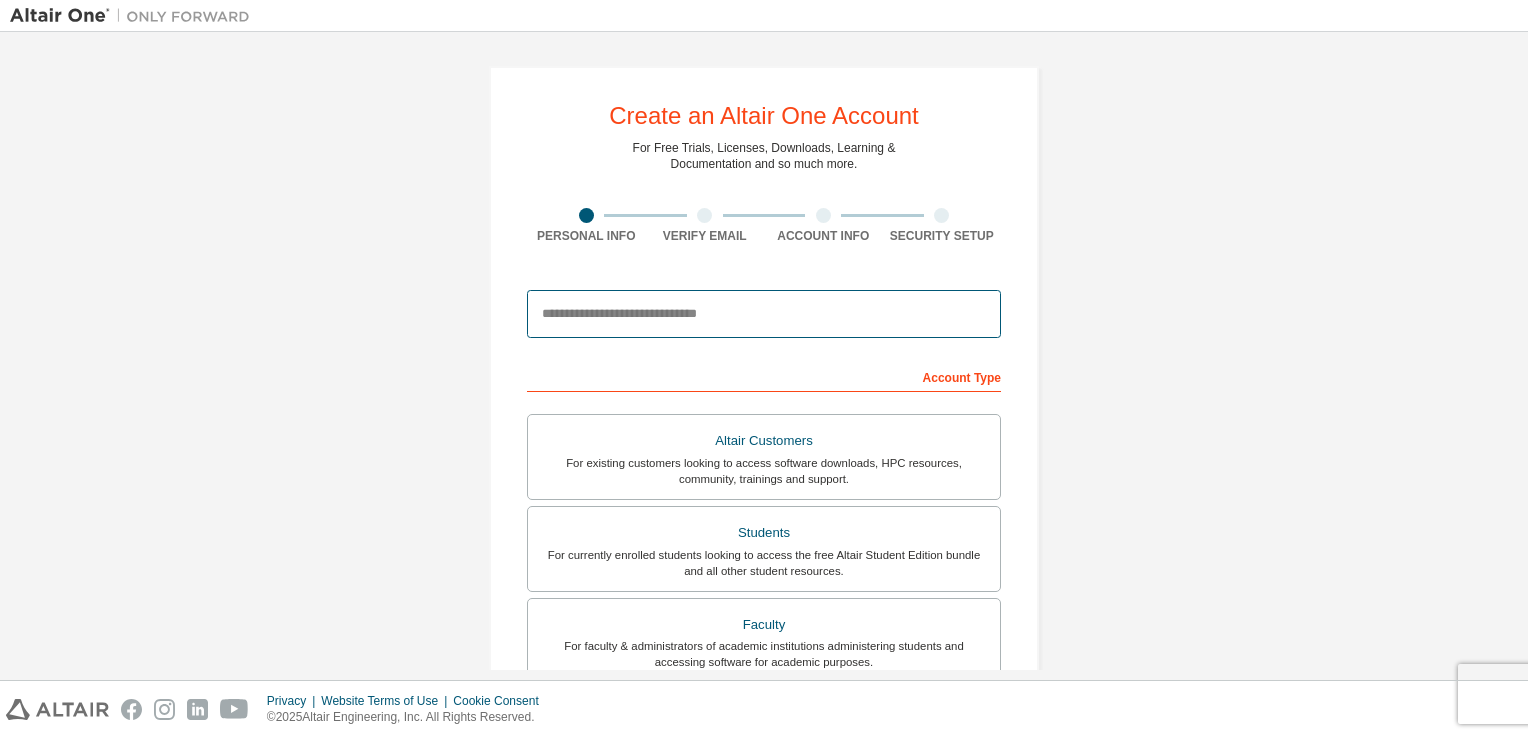 click at bounding box center [764, 314] 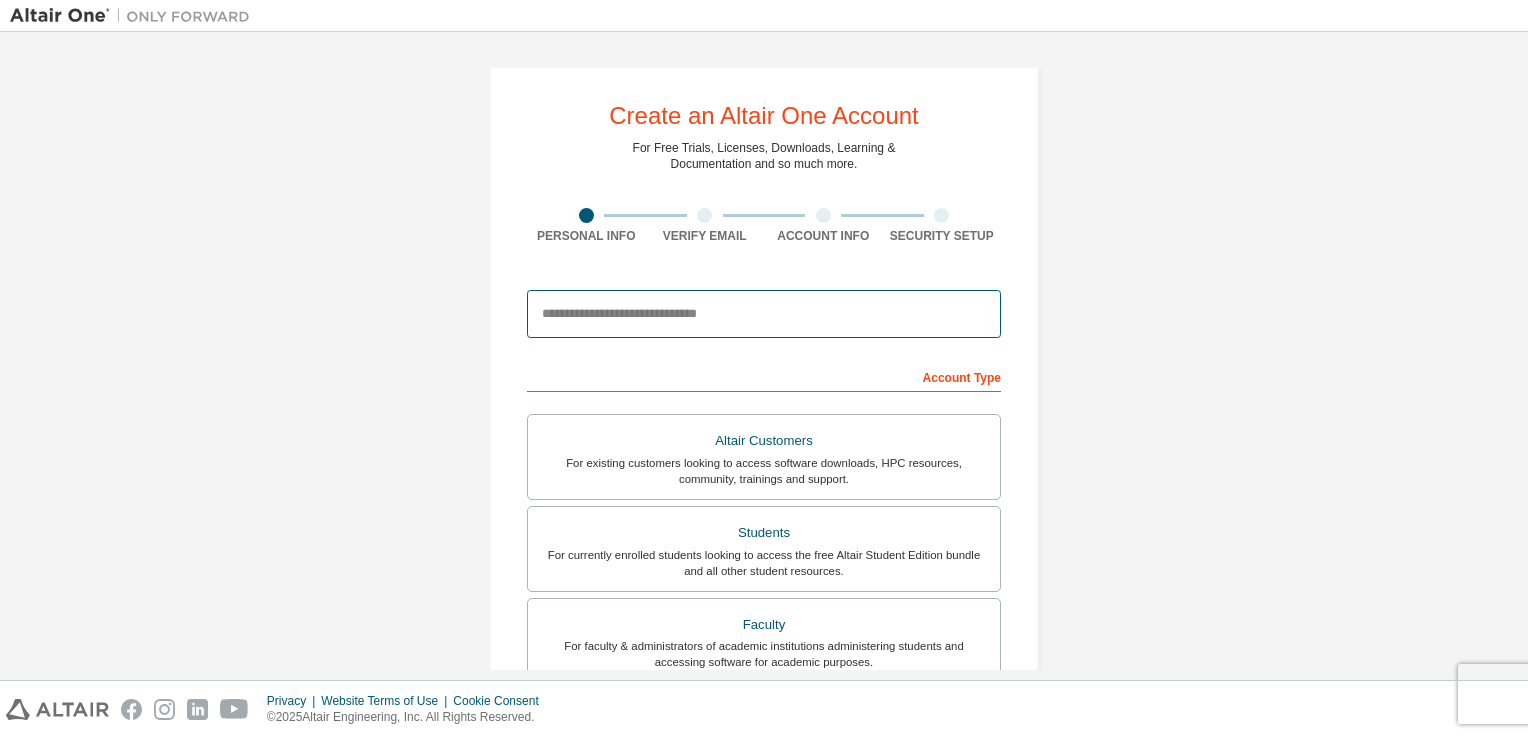 type on "**********" 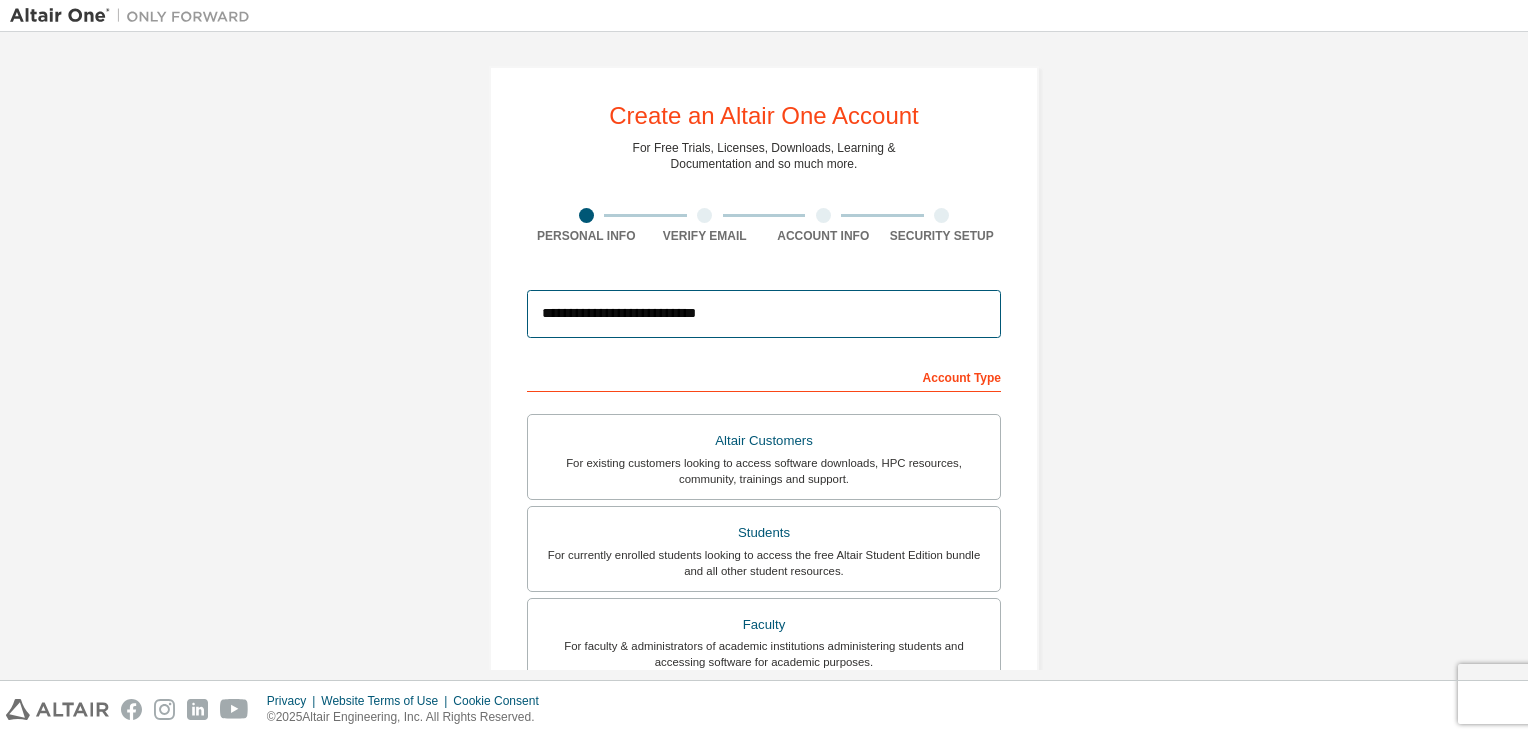 type on "**********" 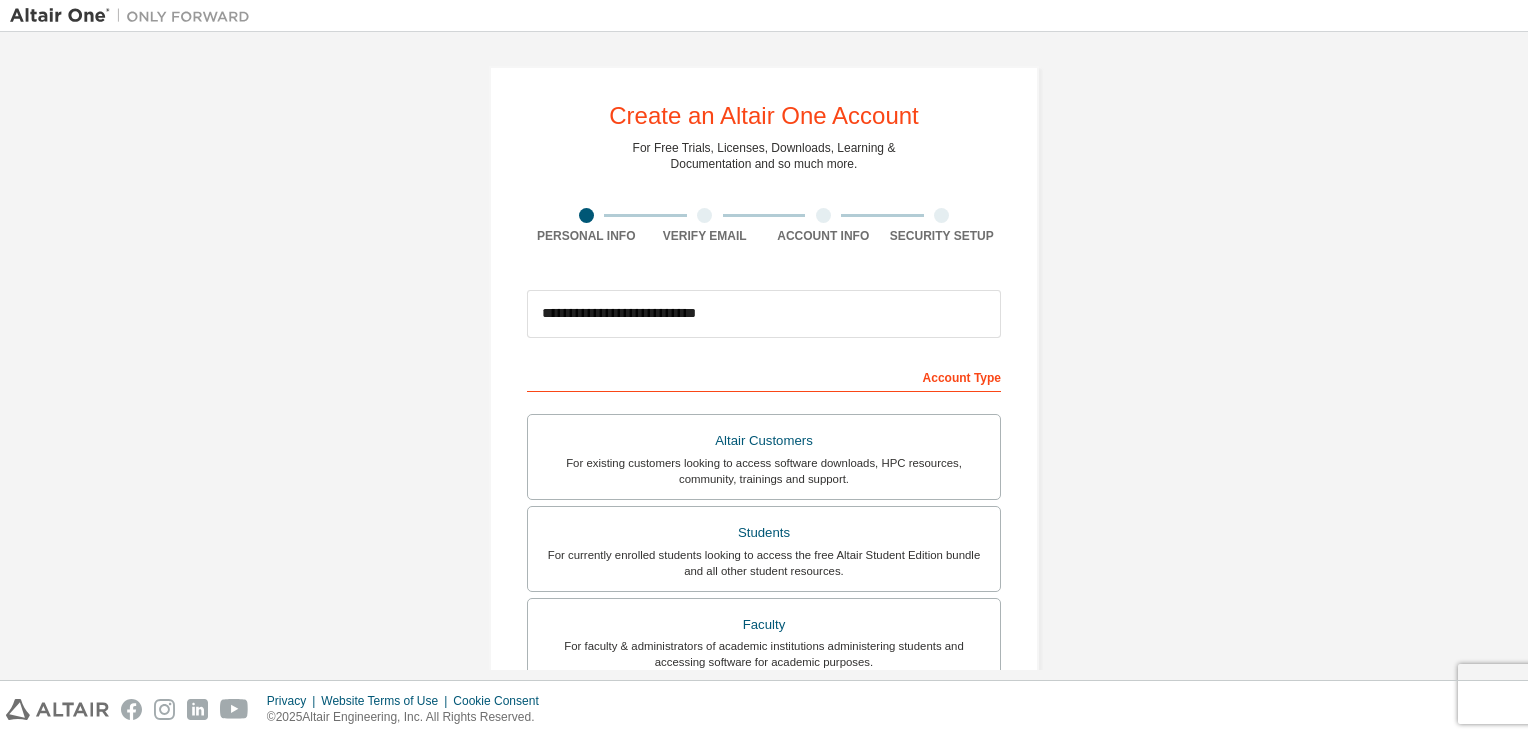 type on "****" 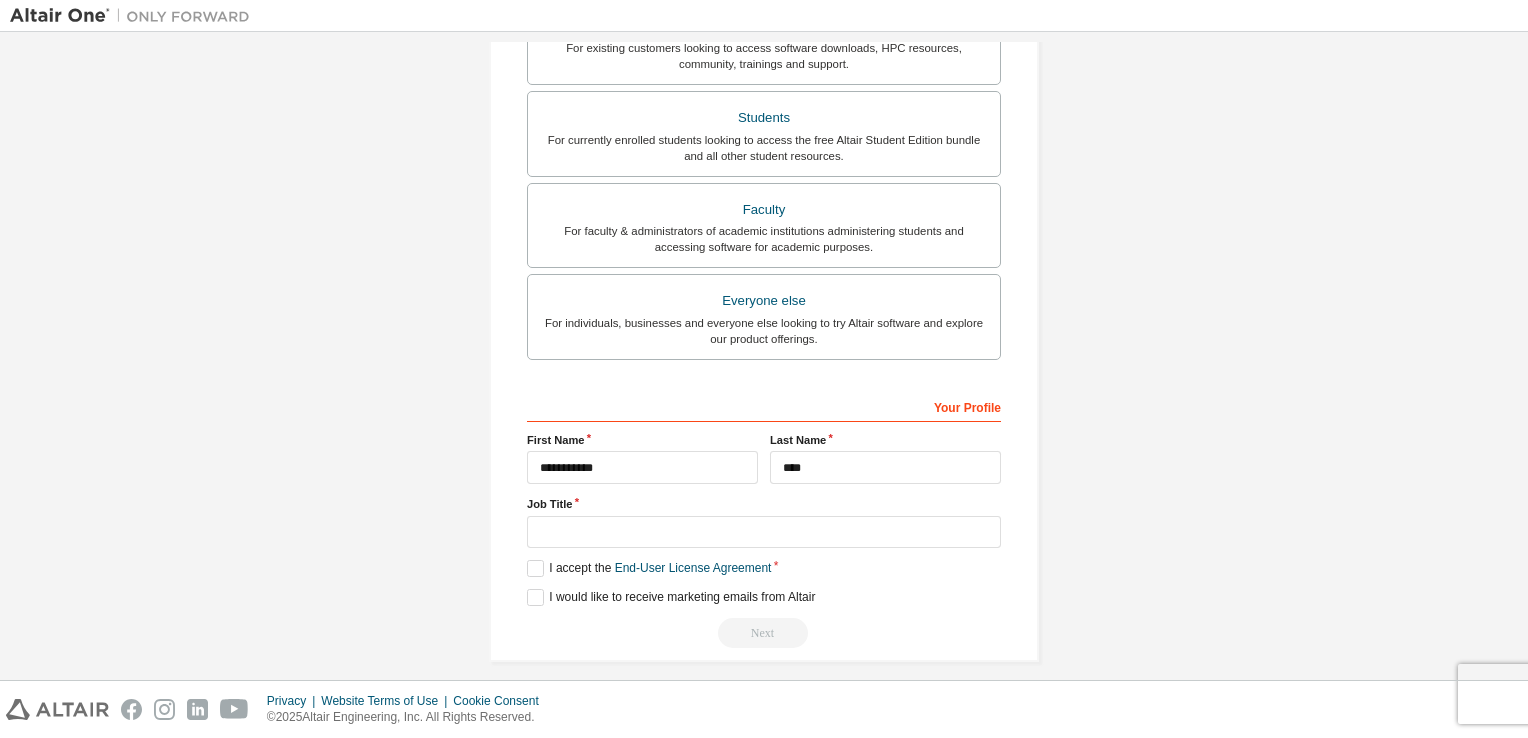 scroll, scrollTop: 416, scrollLeft: 0, axis: vertical 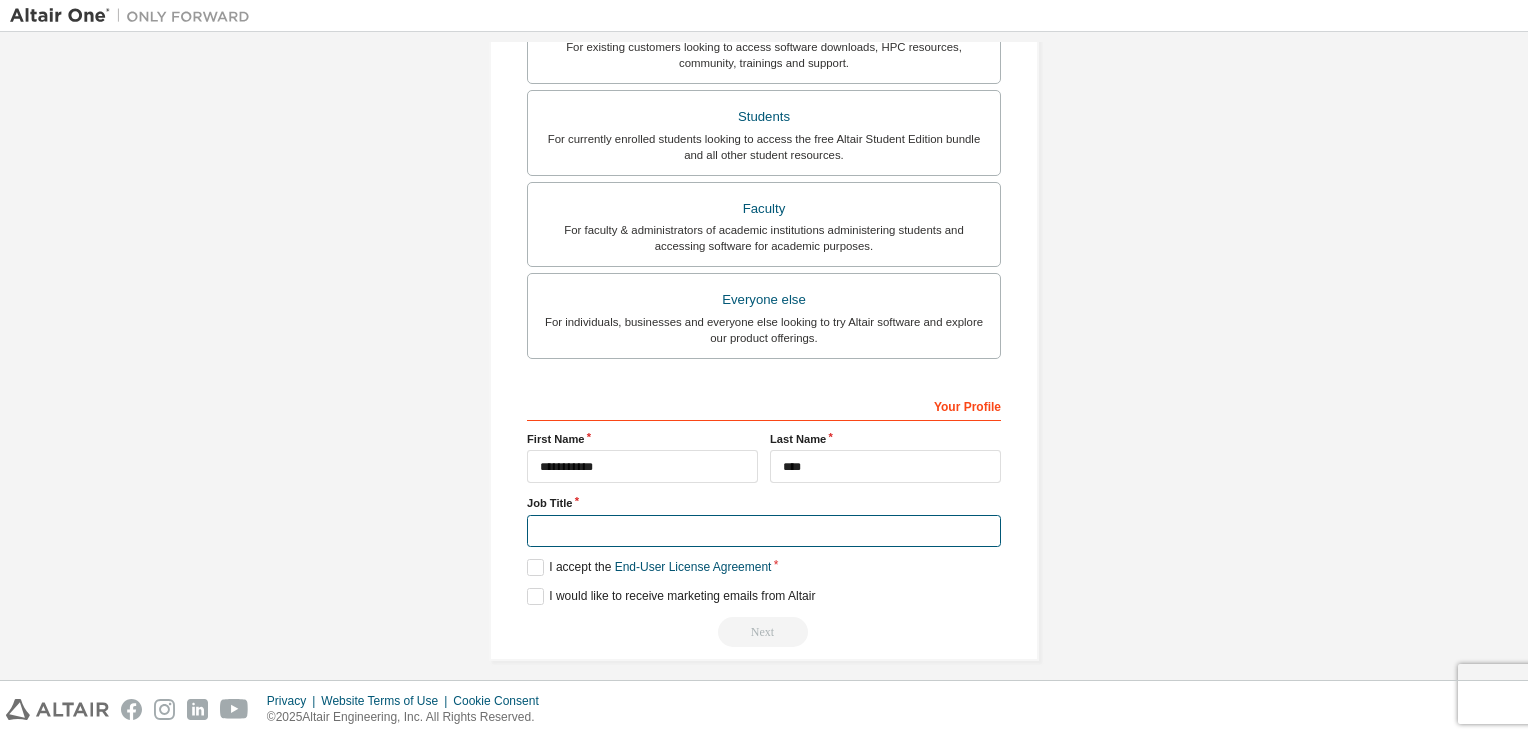 click at bounding box center (764, 531) 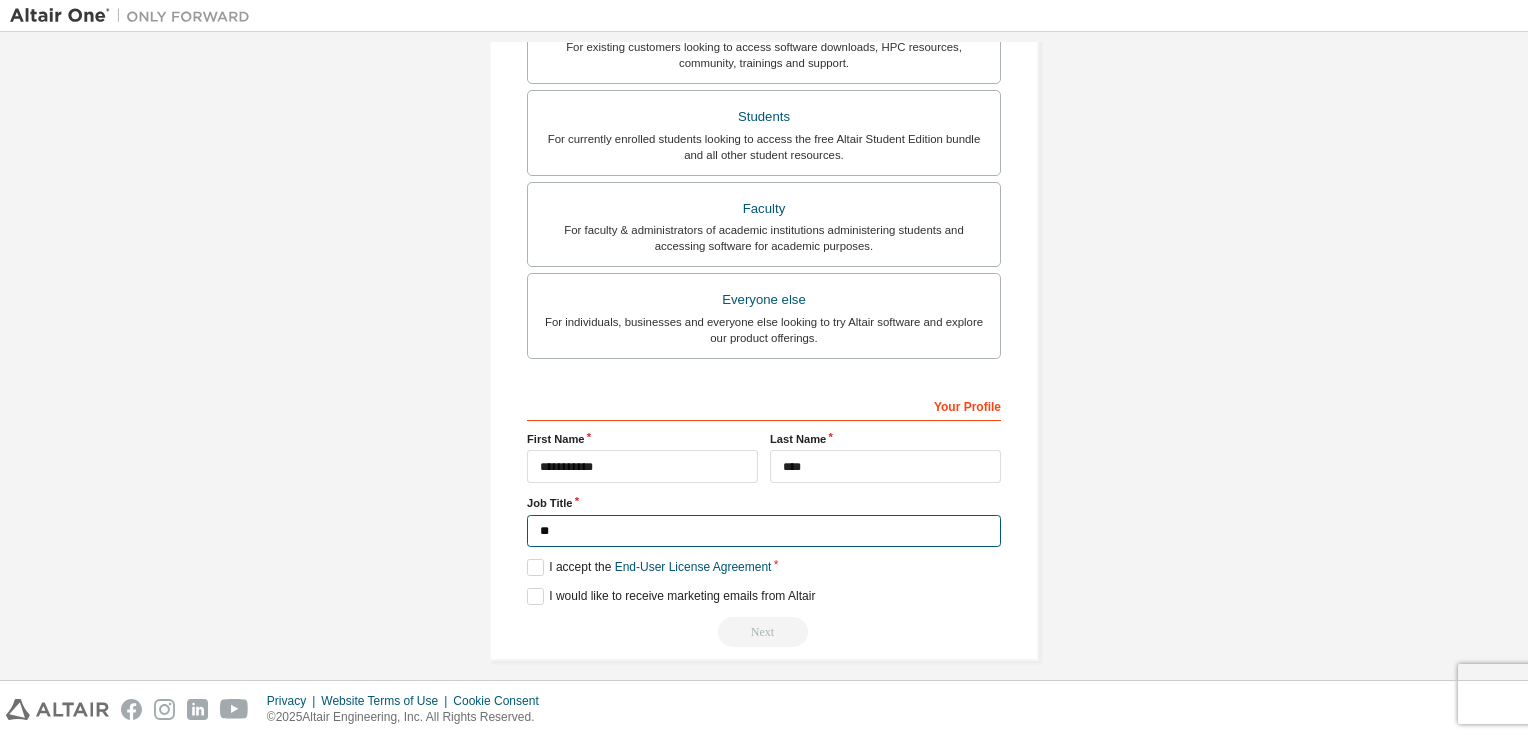 type on "*" 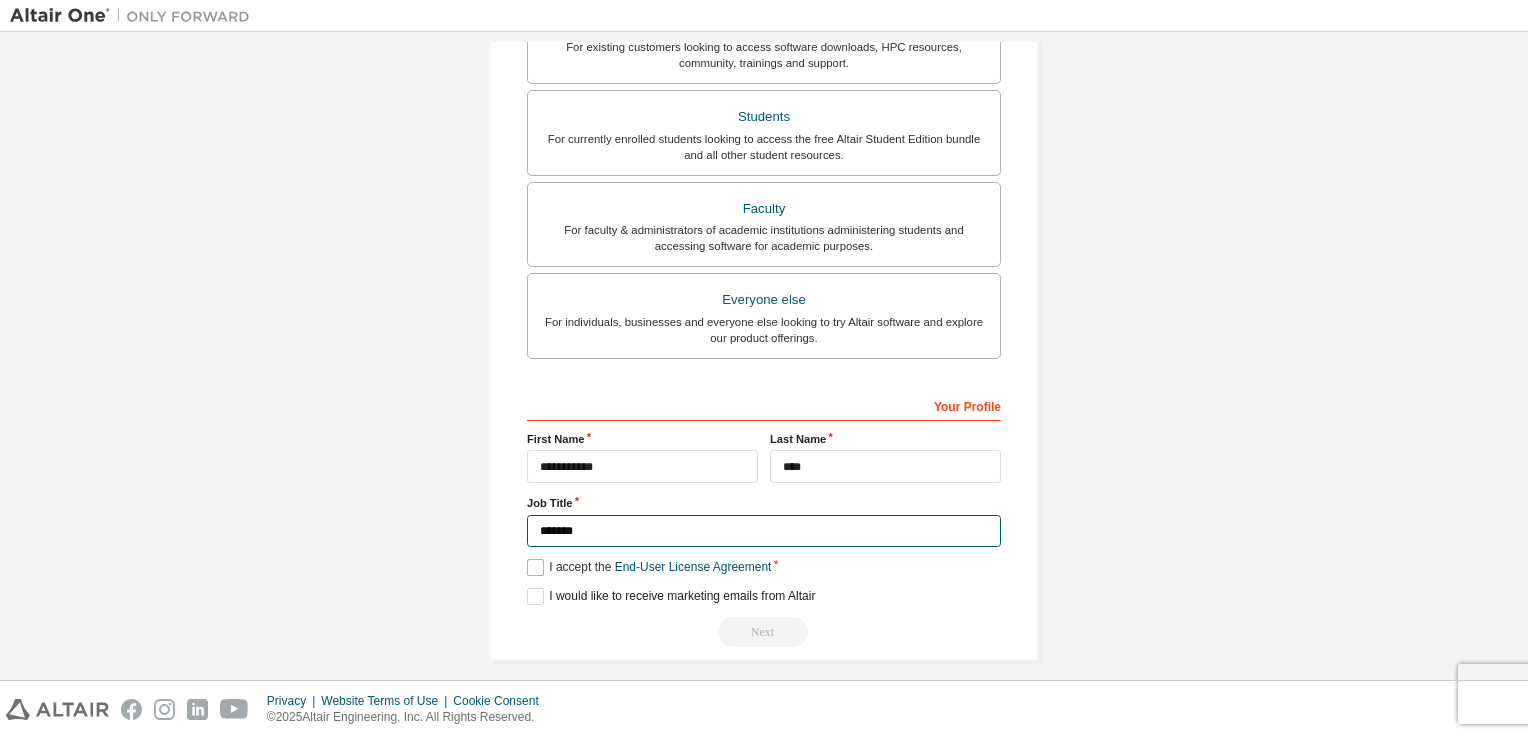 type on "*******" 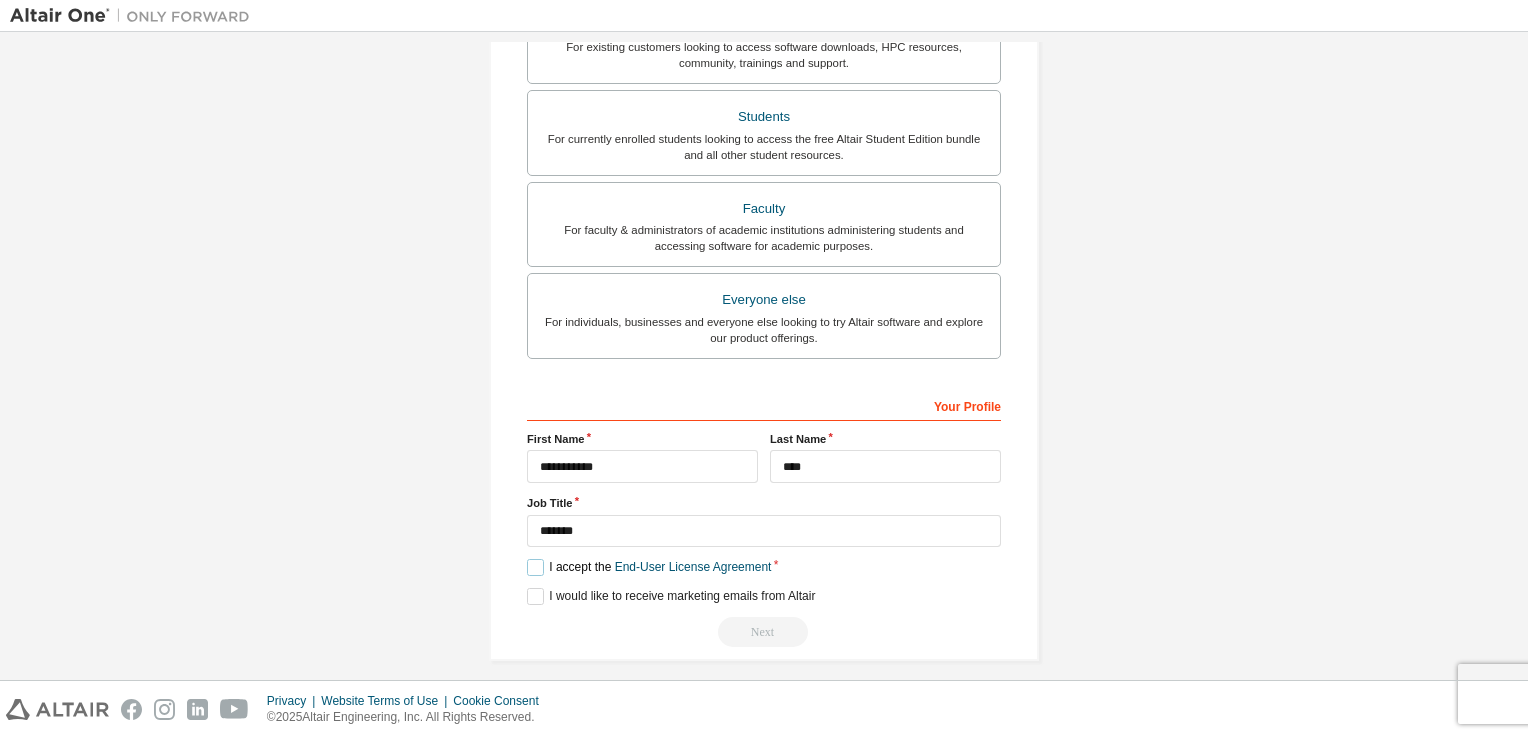 click on "I accept the    End-User License Agreement" at bounding box center (649, 567) 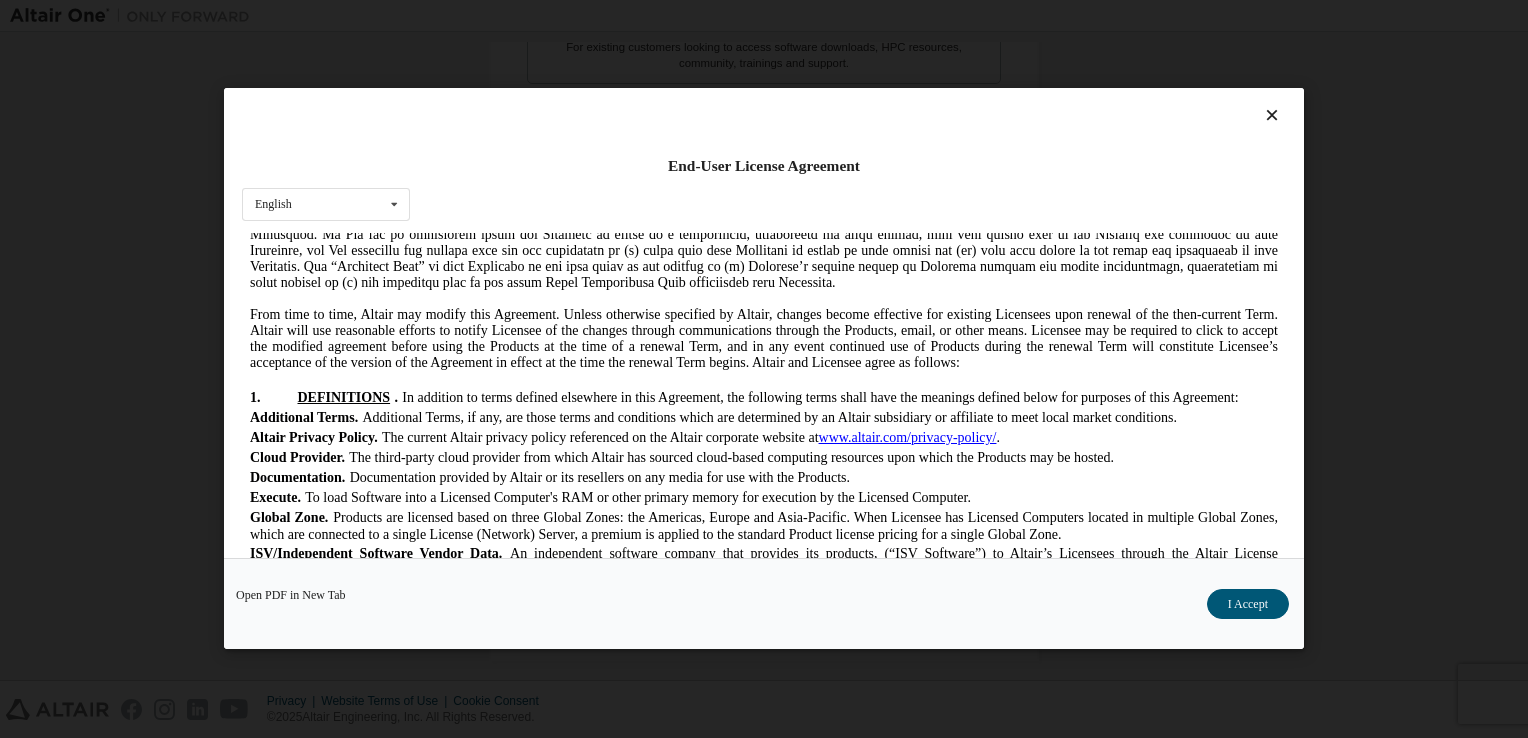 scroll, scrollTop: 291, scrollLeft: 0, axis: vertical 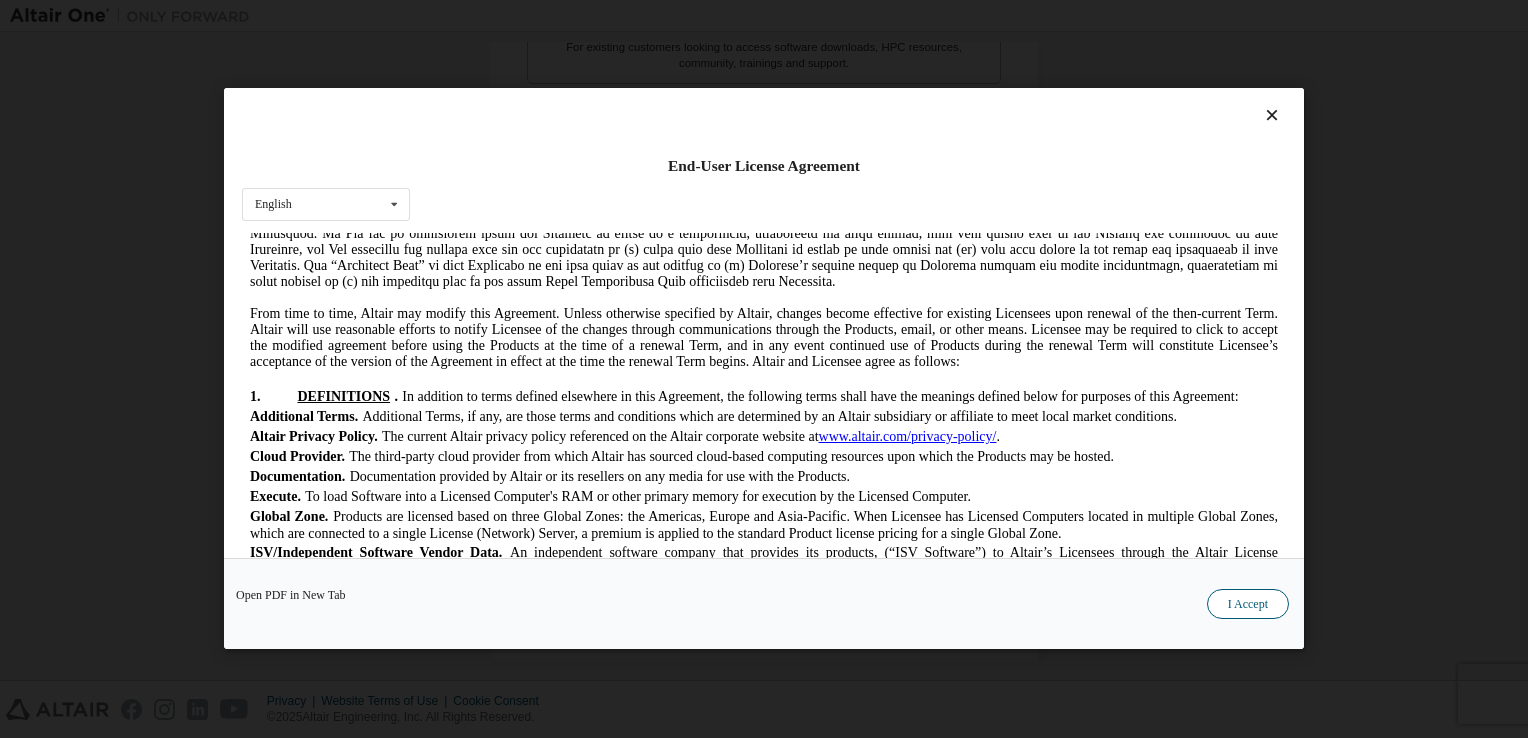 click on "I Accept" at bounding box center (1248, 605) 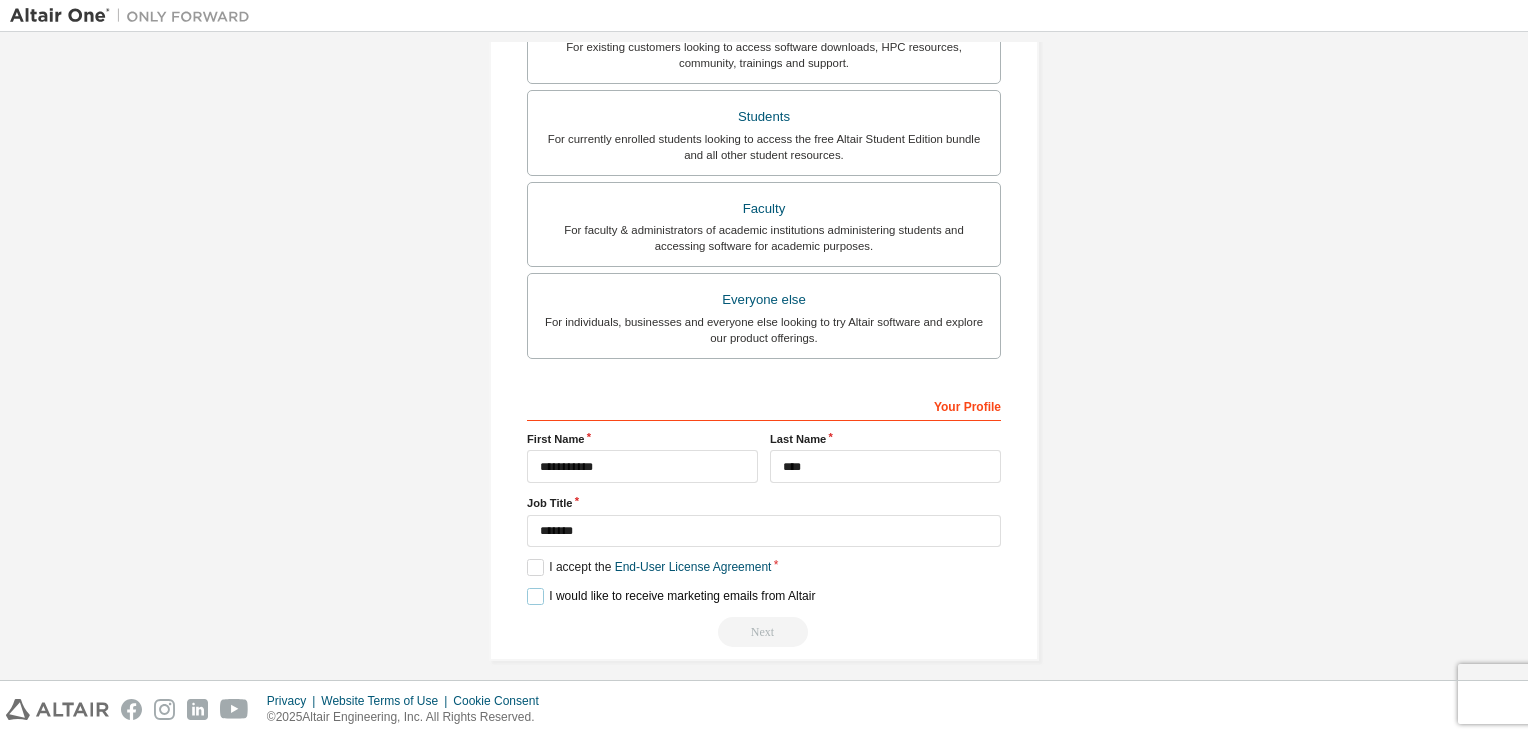 click on "I would like to receive marketing emails from Altair" at bounding box center (671, 596) 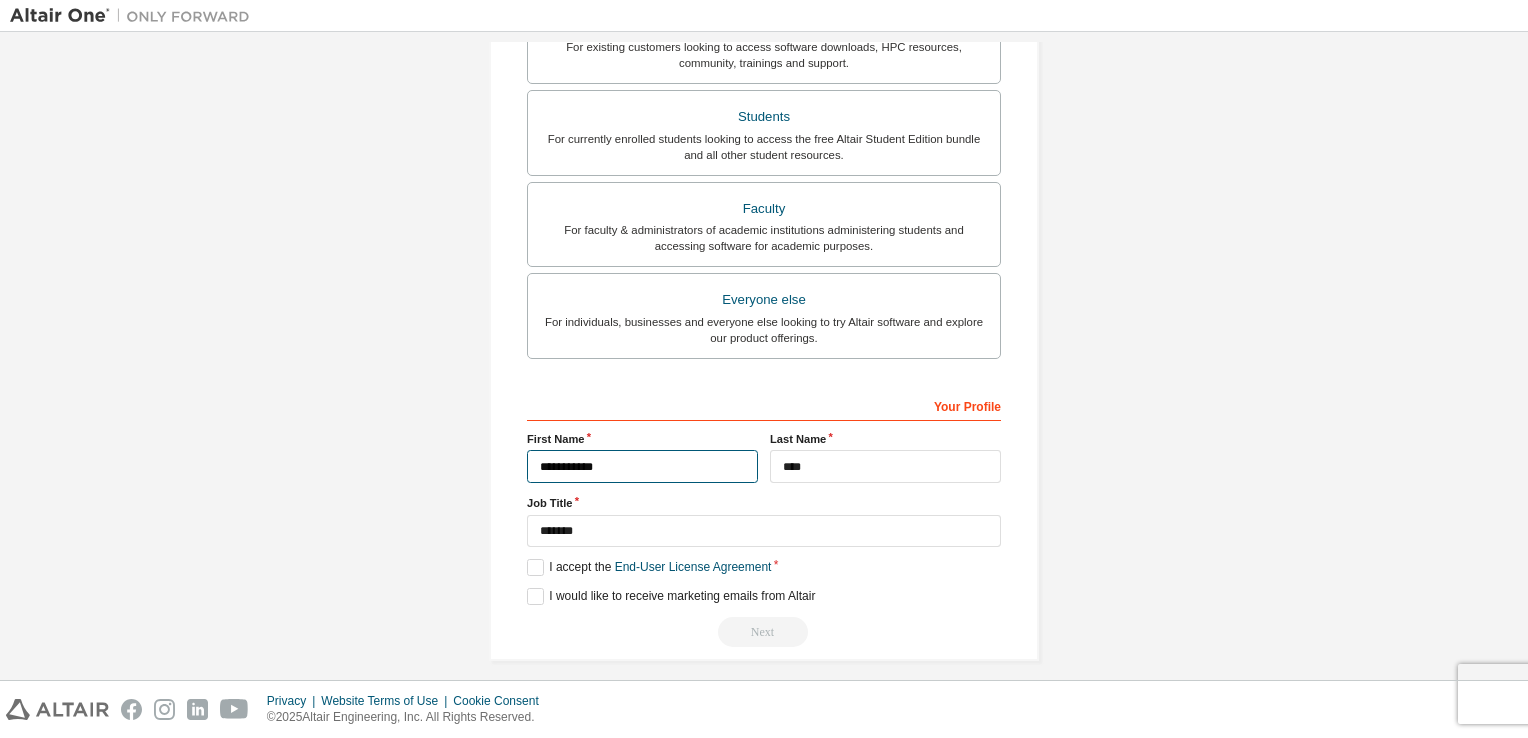 click on "**********" at bounding box center (642, 466) 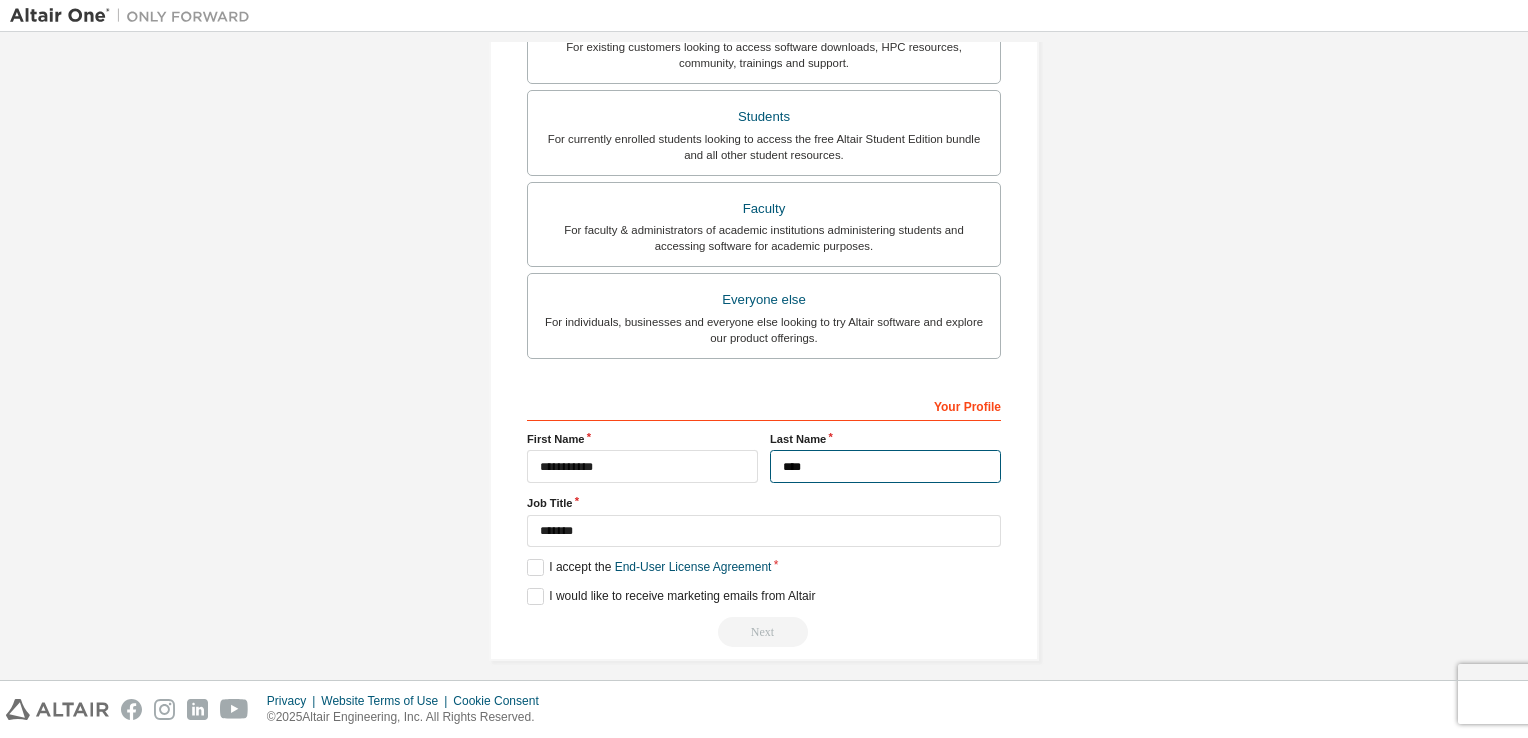 click on "****" at bounding box center [885, 466] 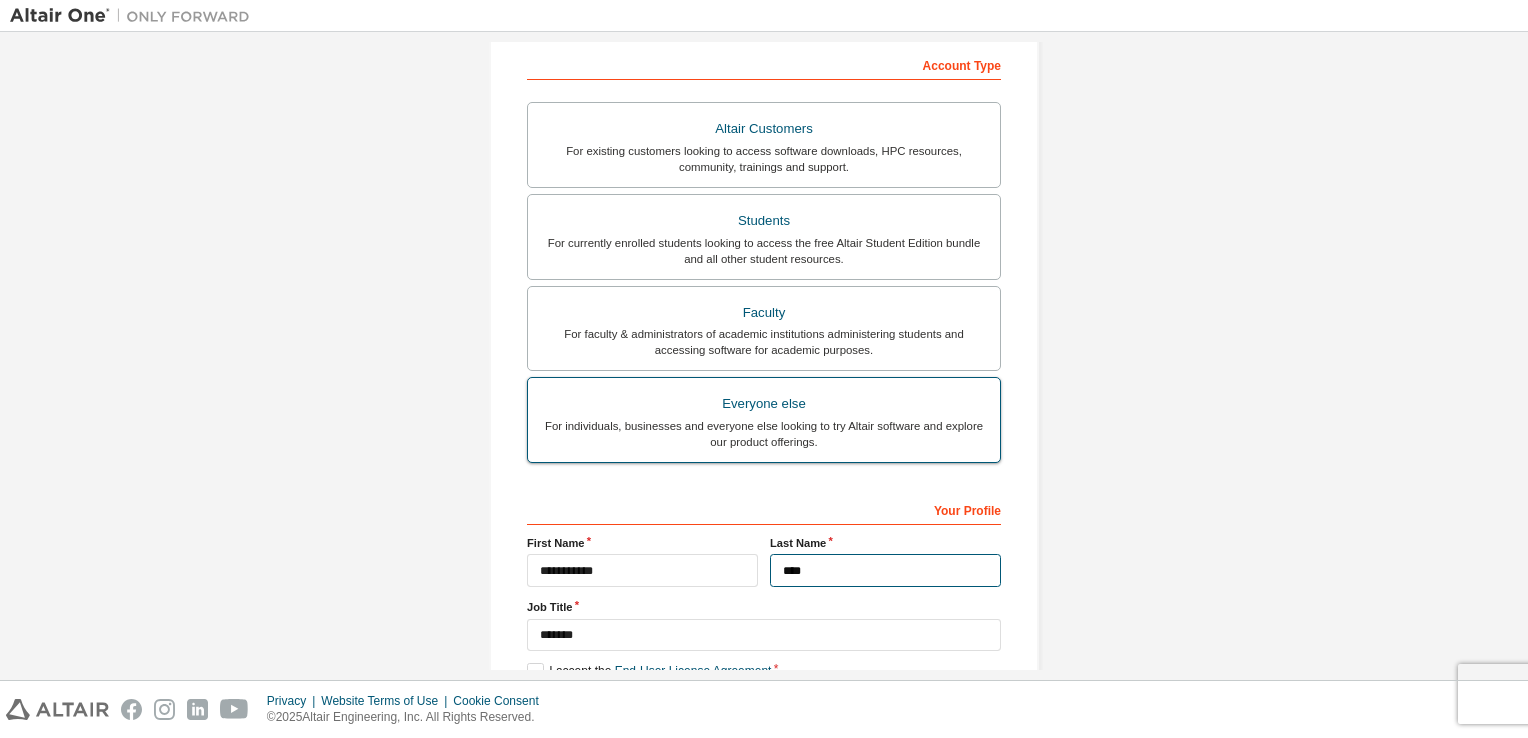 scroll, scrollTop: 308, scrollLeft: 0, axis: vertical 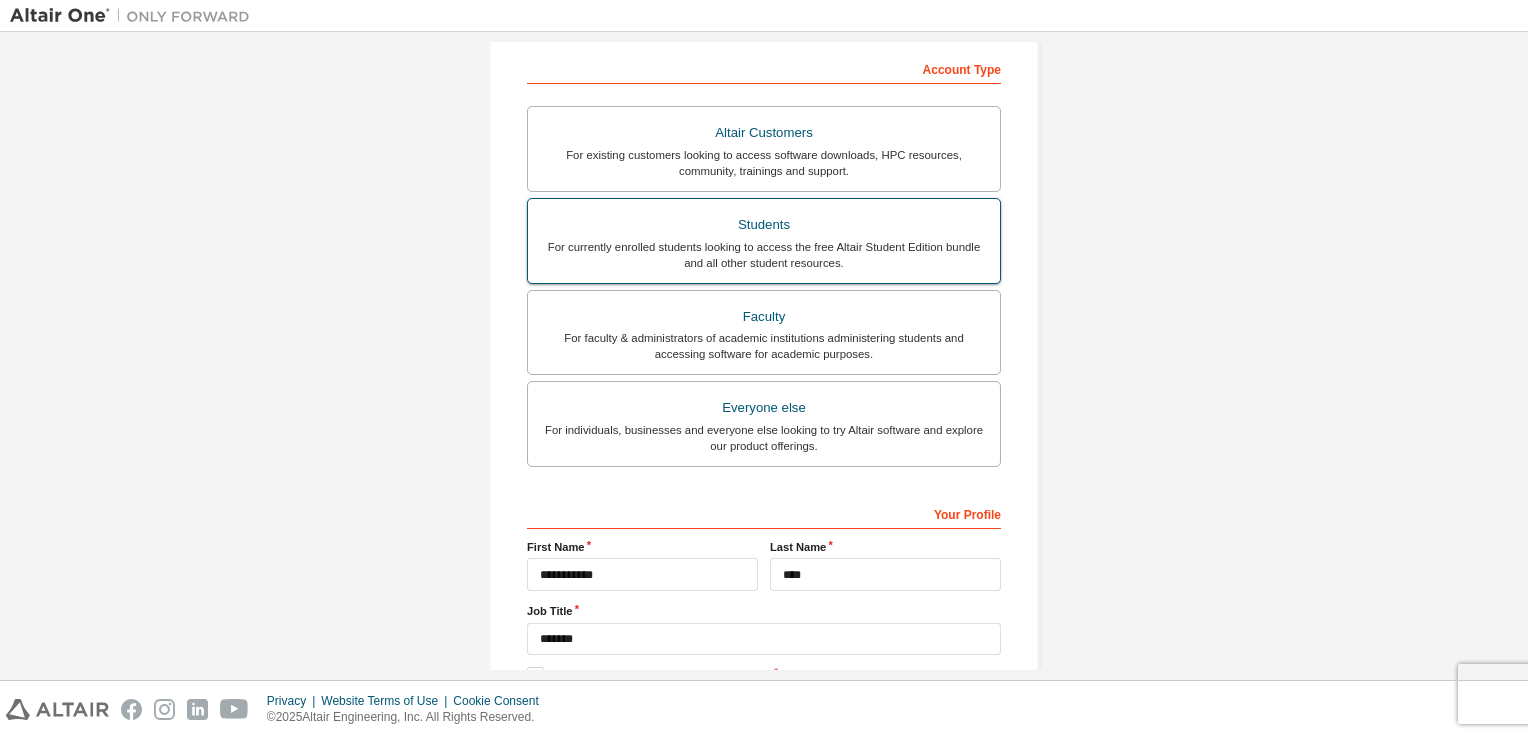click on "Students" at bounding box center (764, 225) 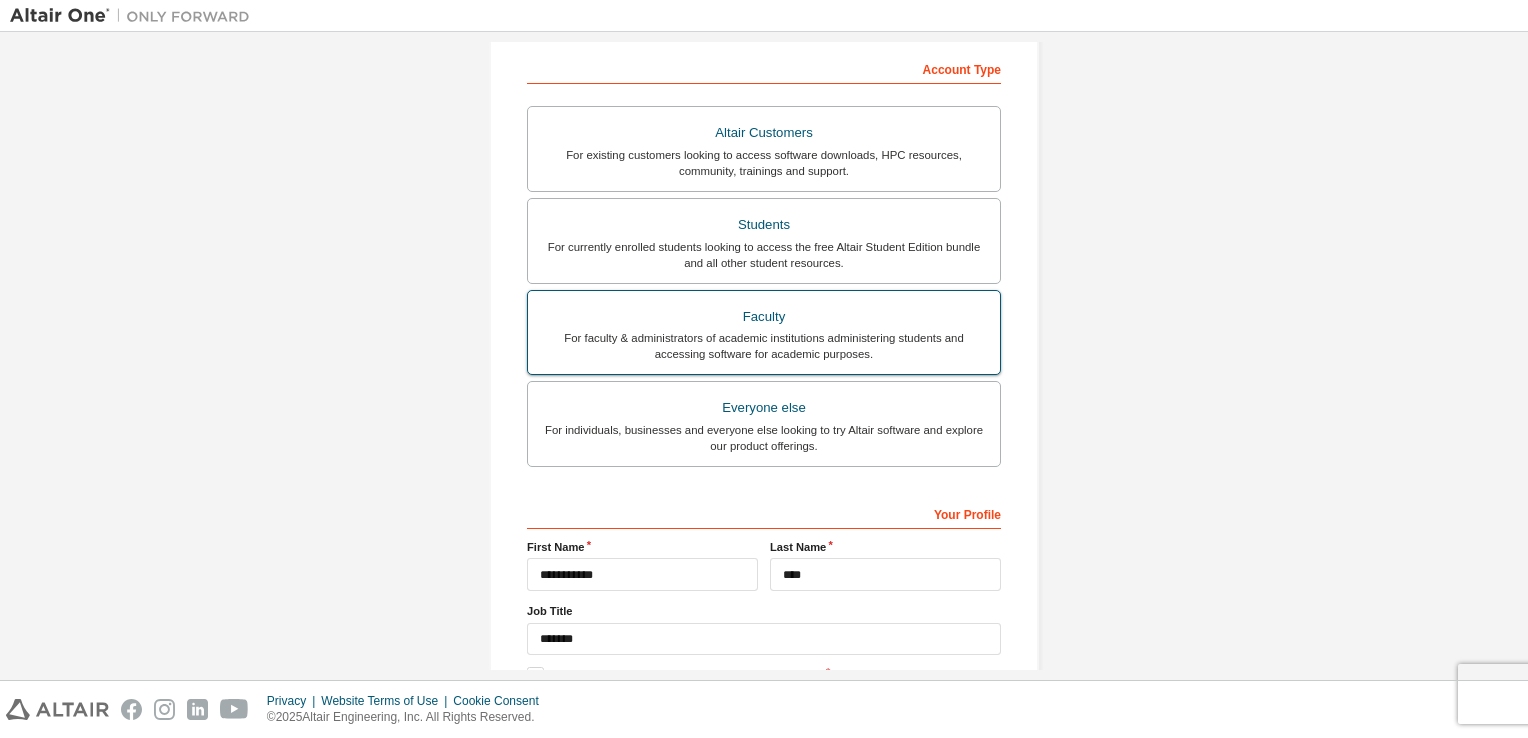 scroll, scrollTop: 426, scrollLeft: 0, axis: vertical 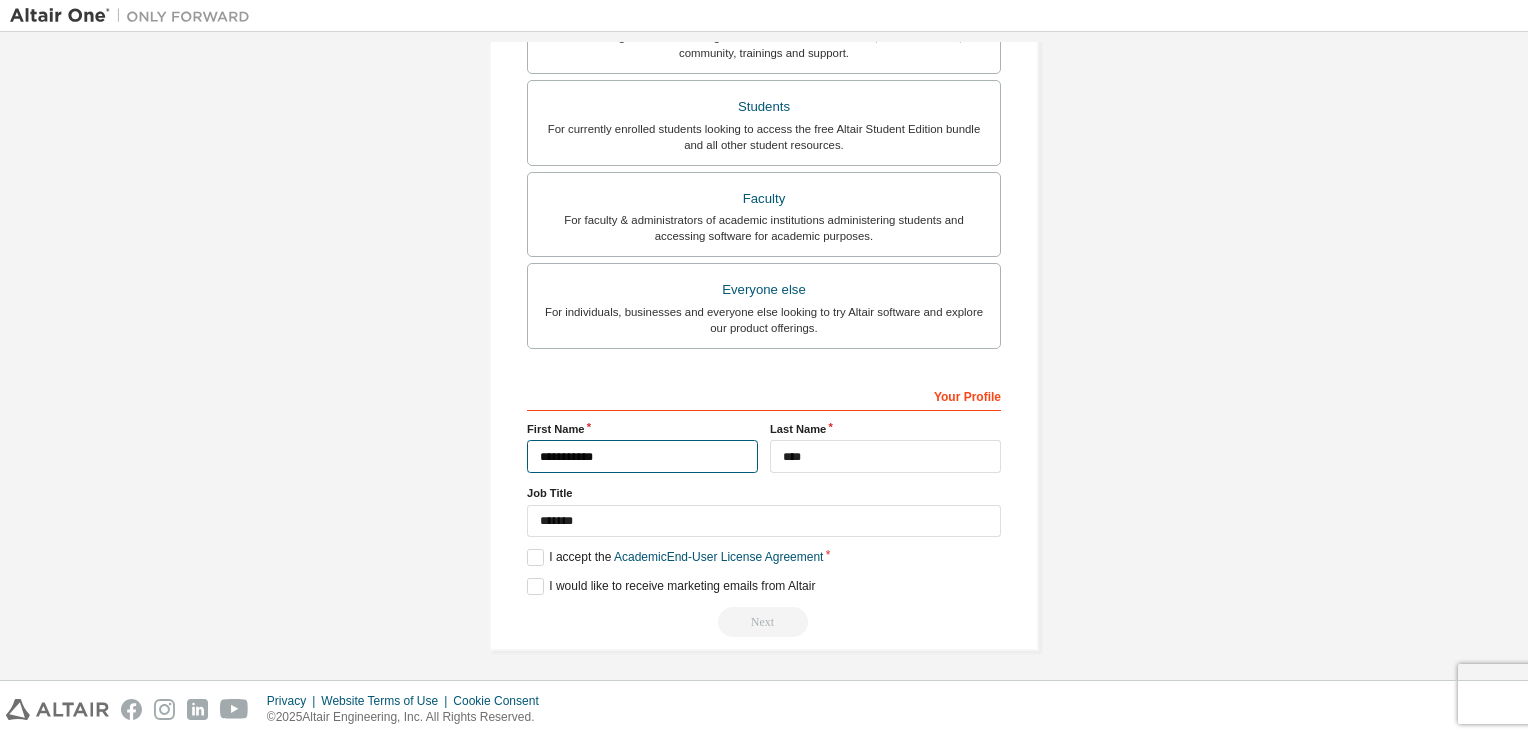 click on "**********" at bounding box center [642, 456] 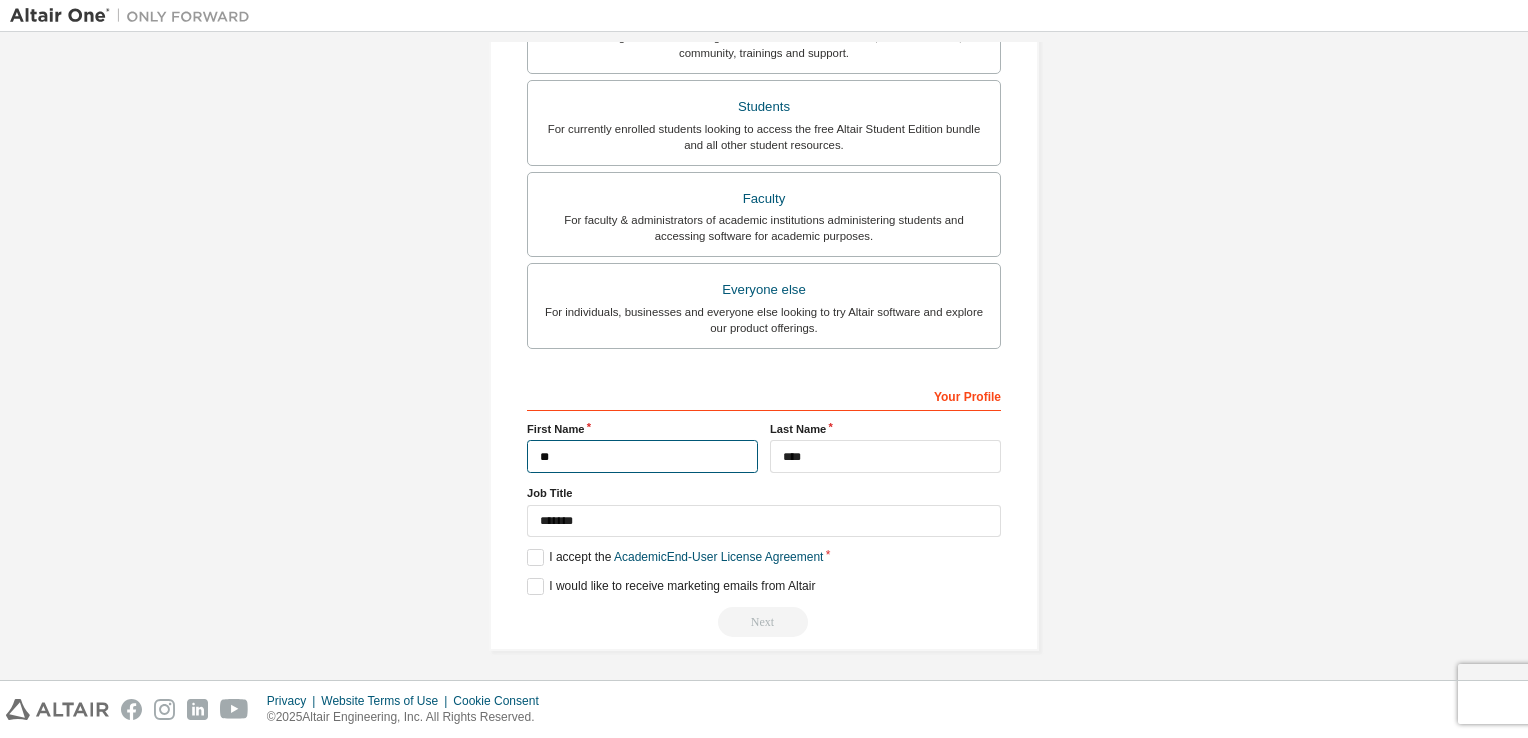 type on "*" 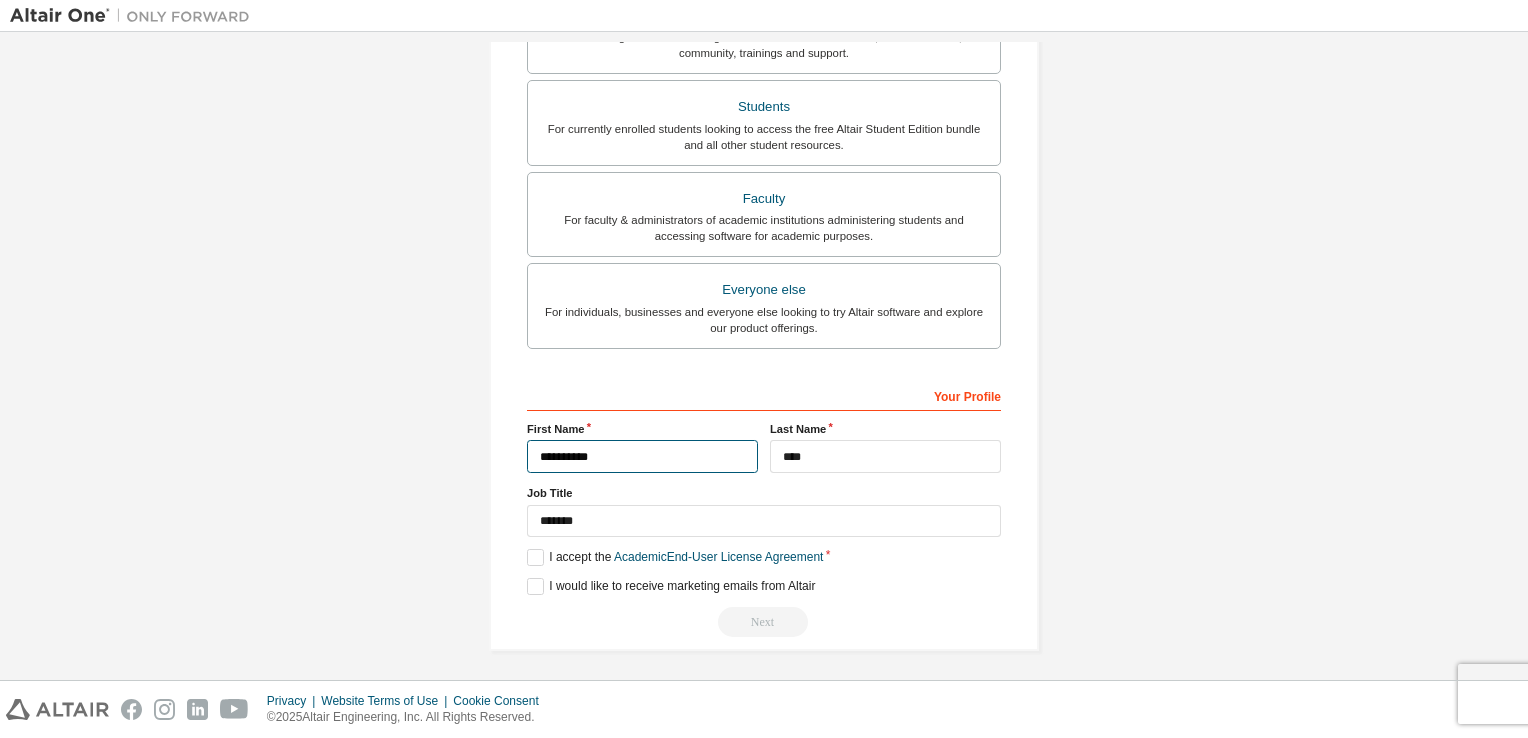 type on "**********" 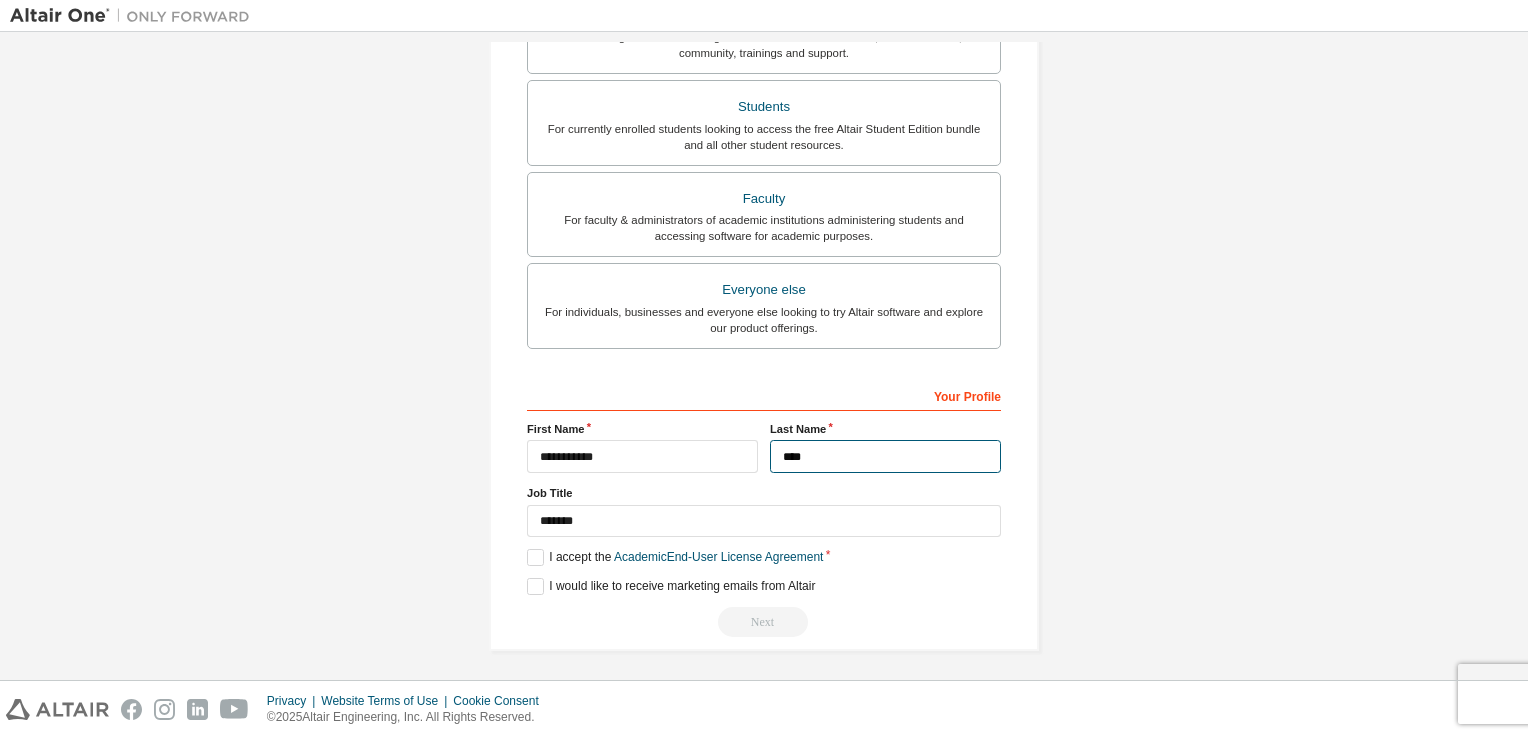click on "****" at bounding box center (885, 456) 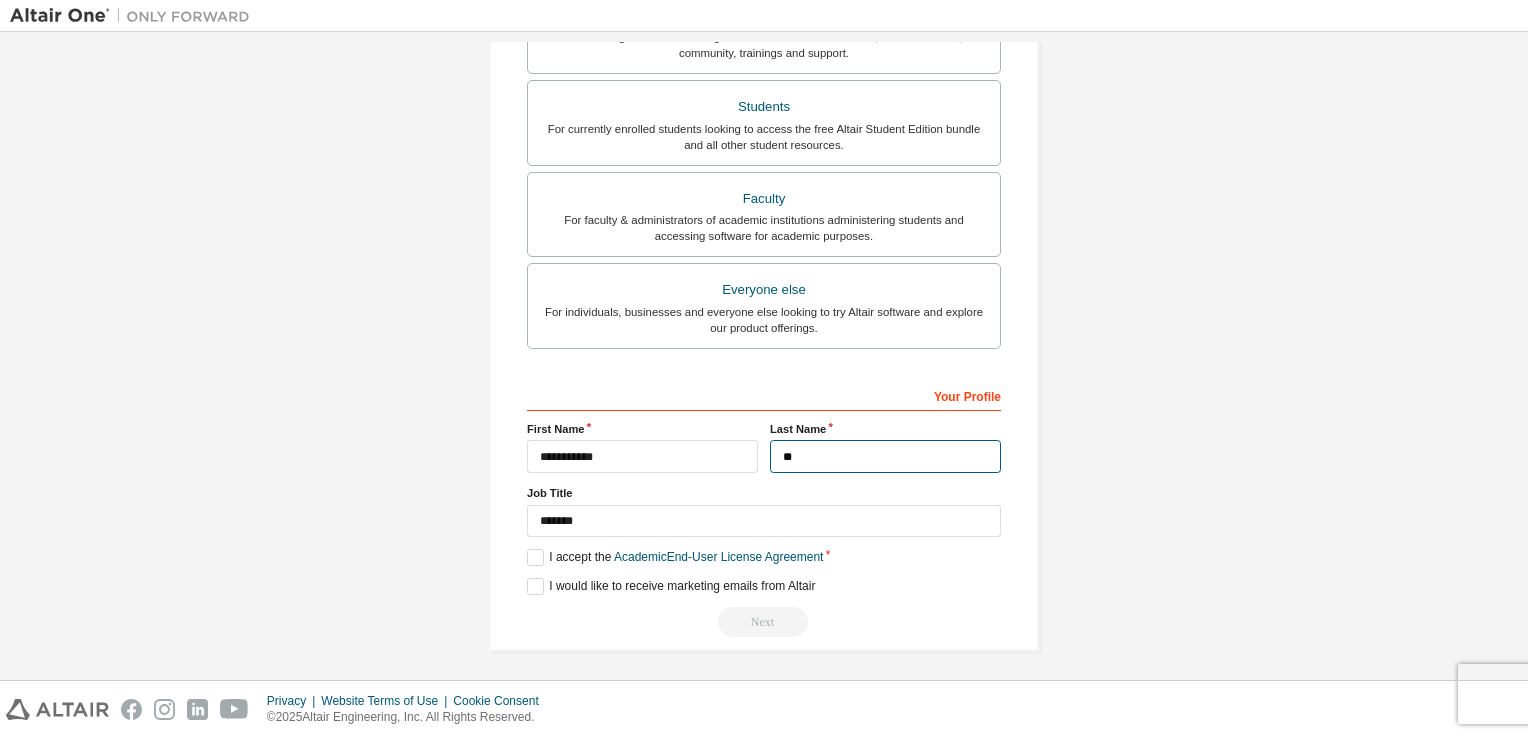 type on "*" 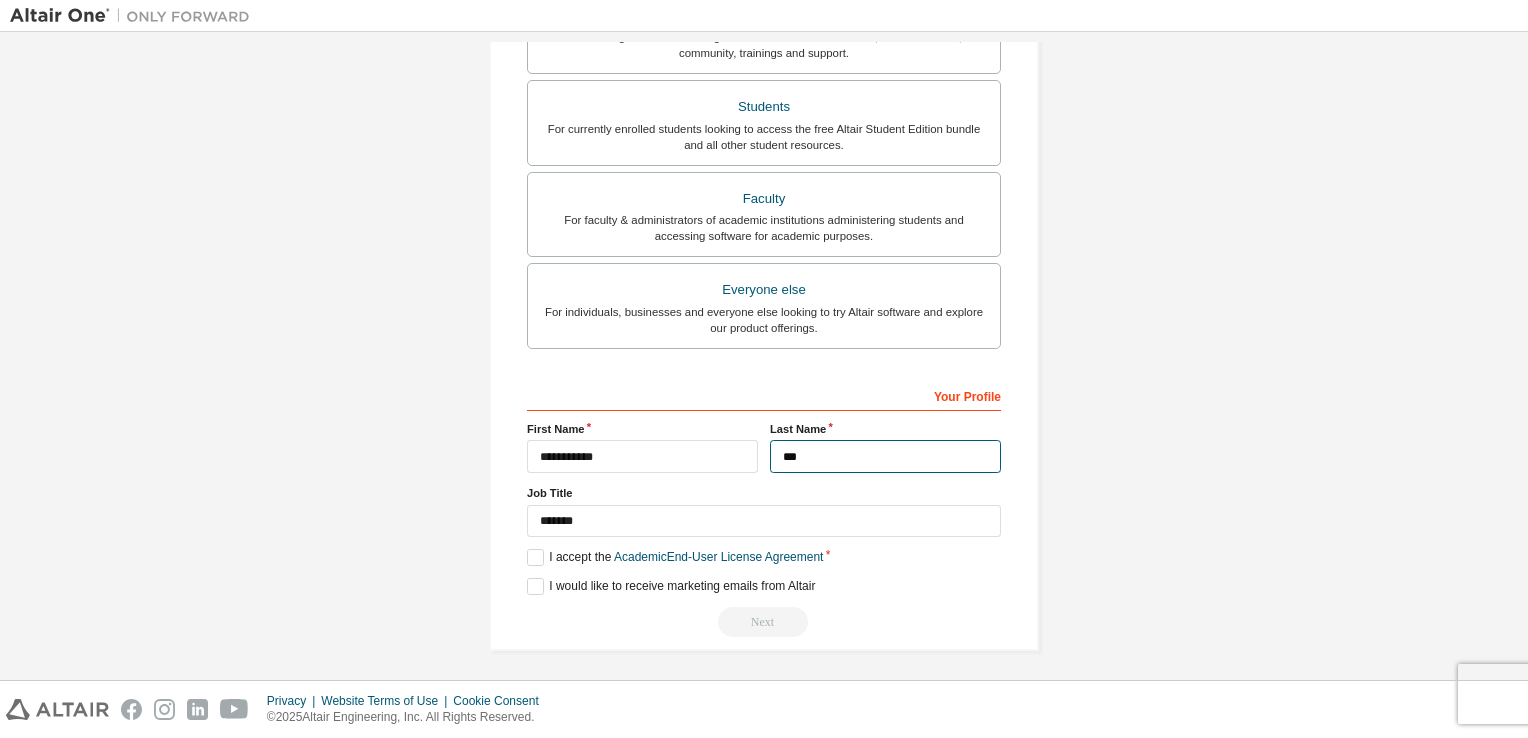 type on "****" 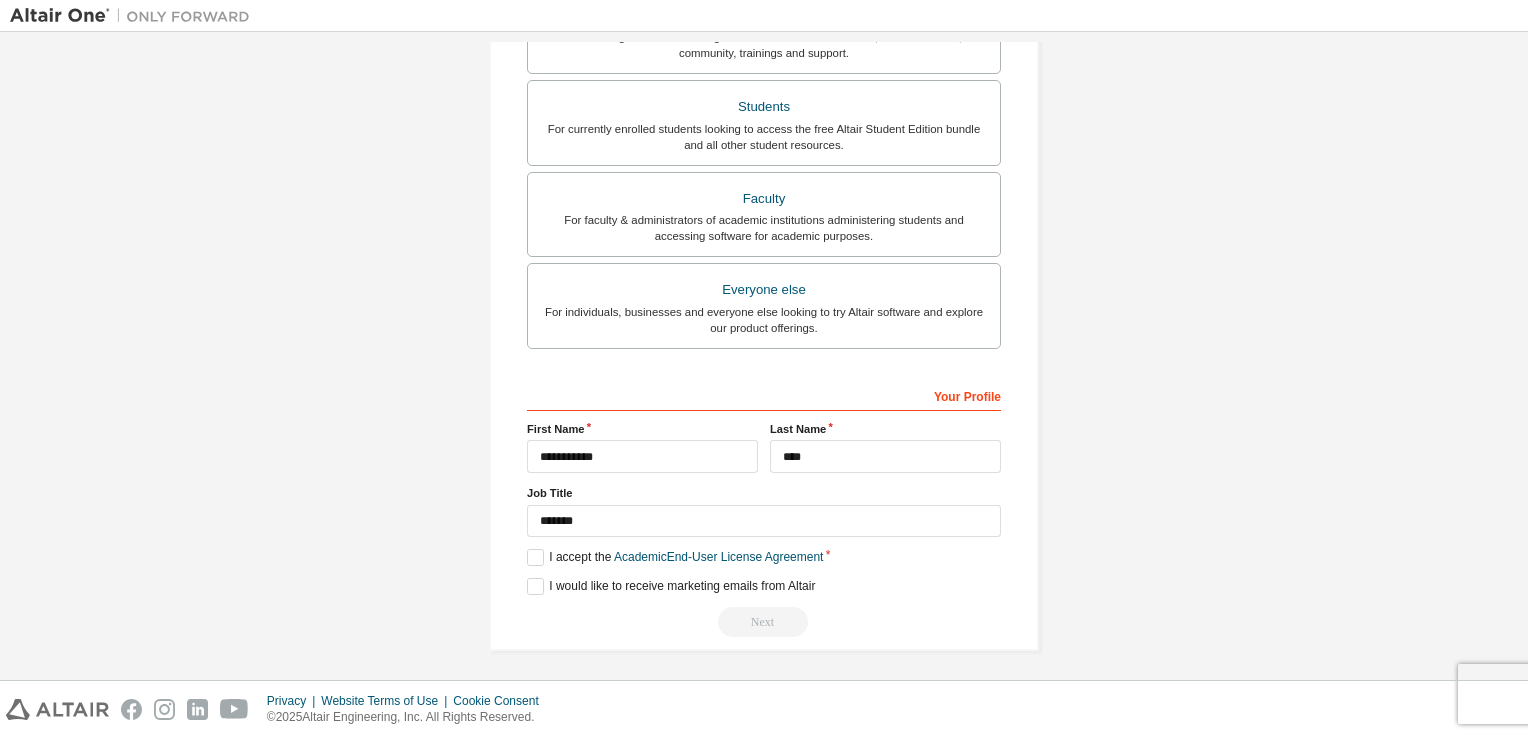 click on "**********" at bounding box center (764, 145) 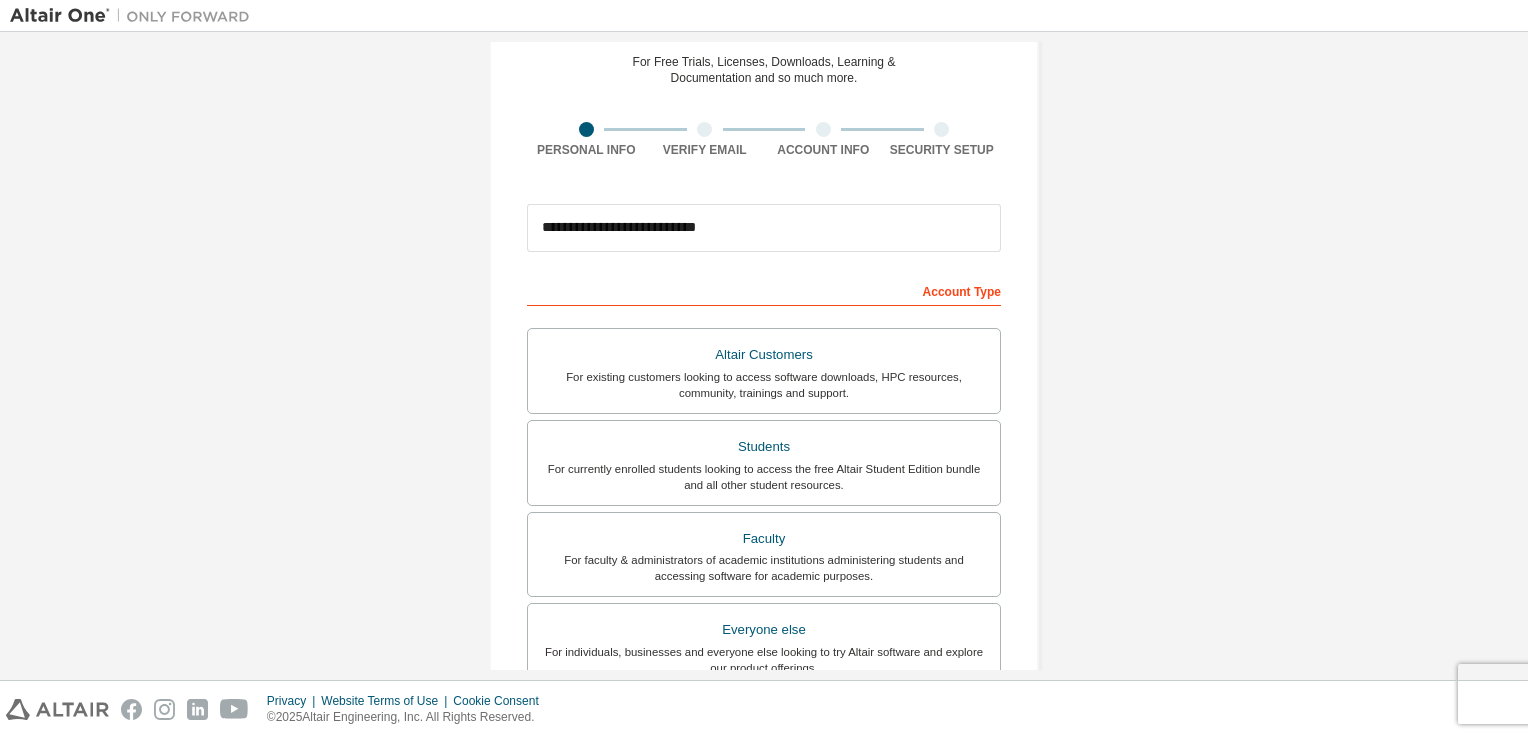 scroll, scrollTop: 58, scrollLeft: 0, axis: vertical 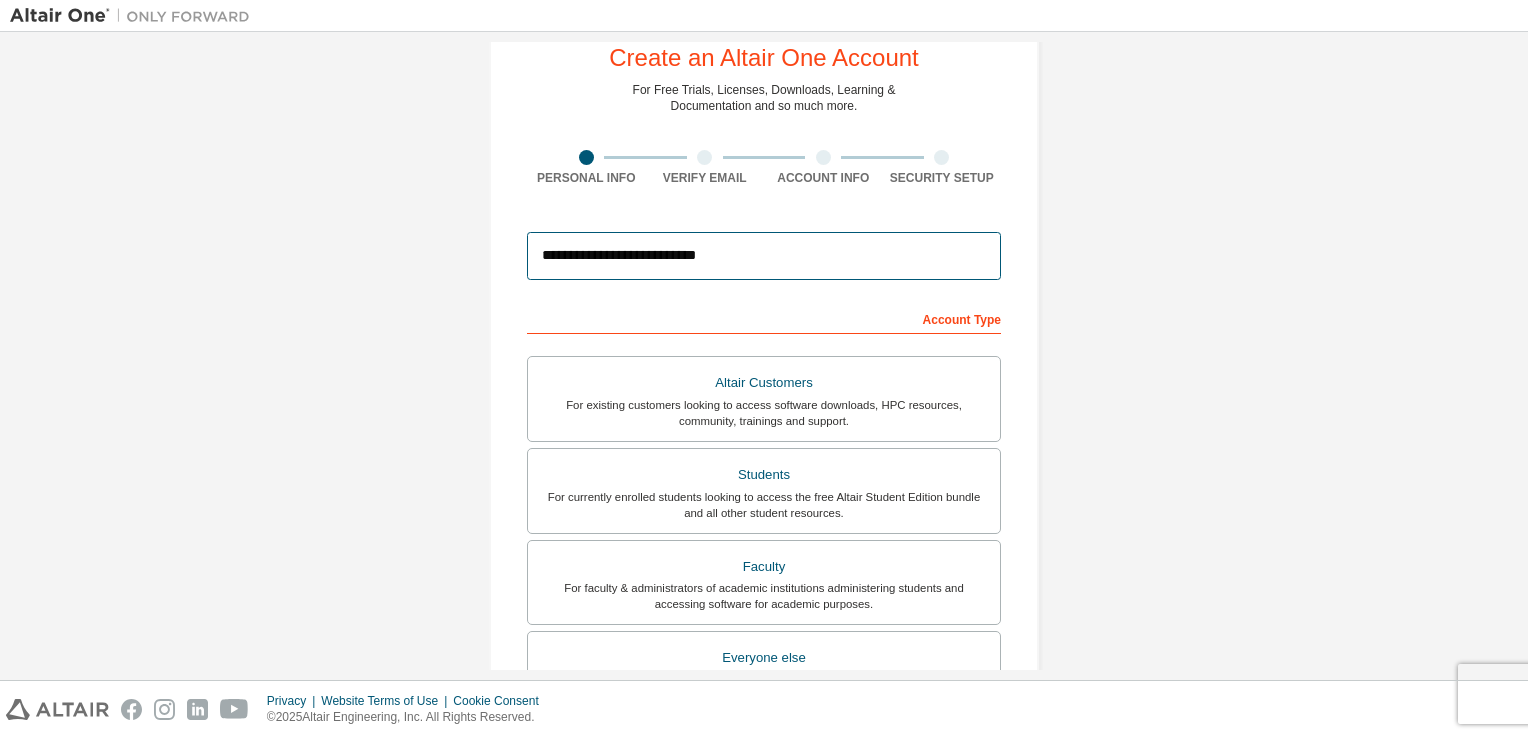 click on "**********" at bounding box center [764, 256] 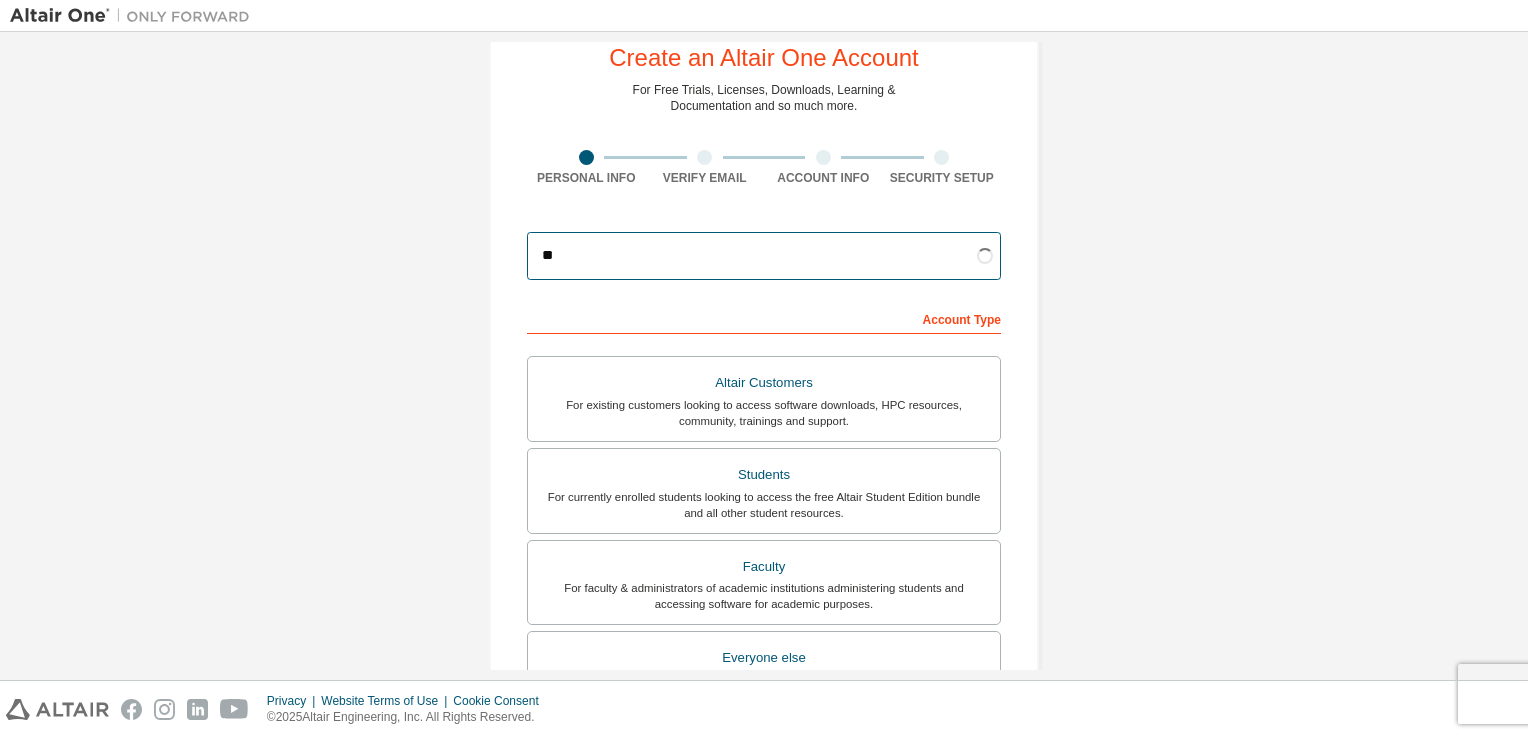type on "*" 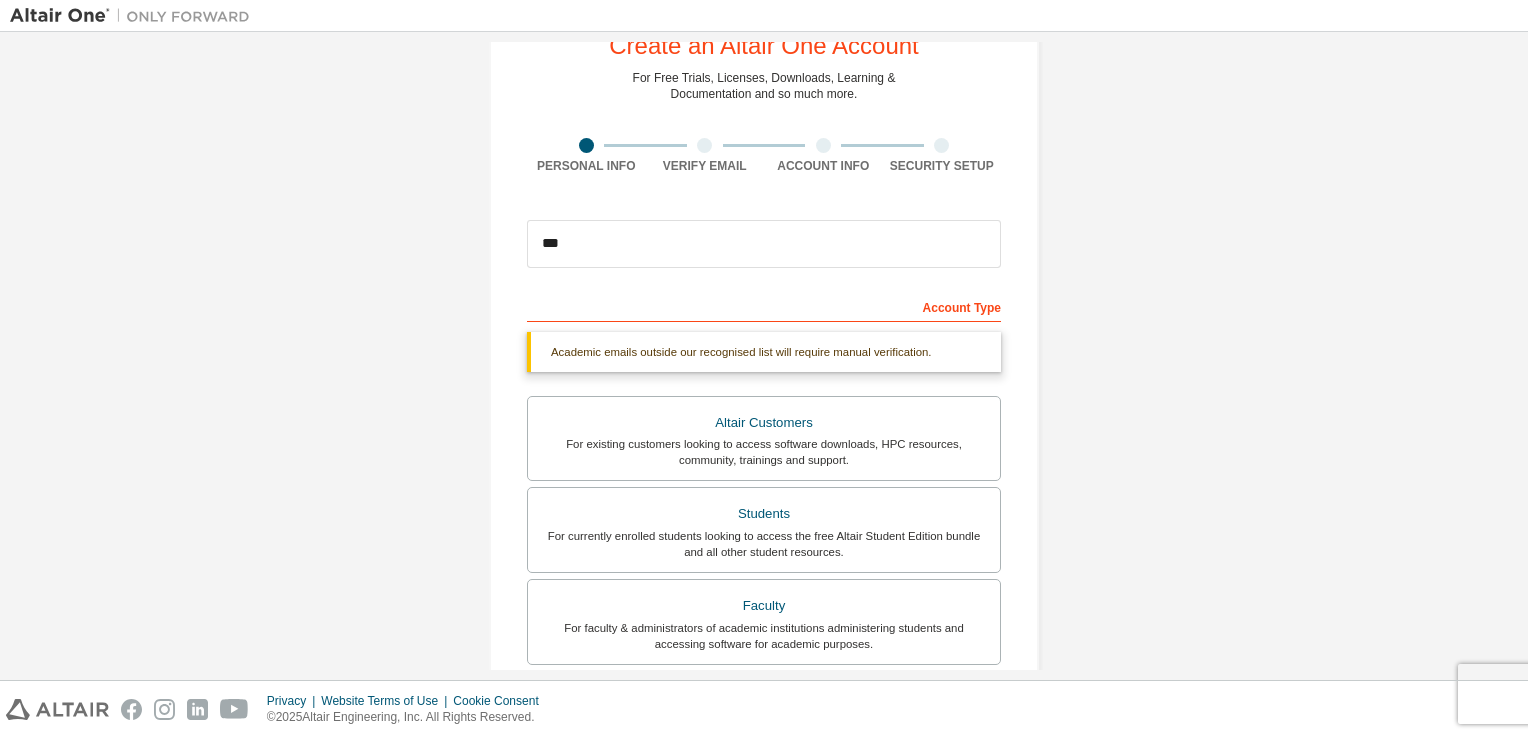 scroll, scrollTop: 68, scrollLeft: 0, axis: vertical 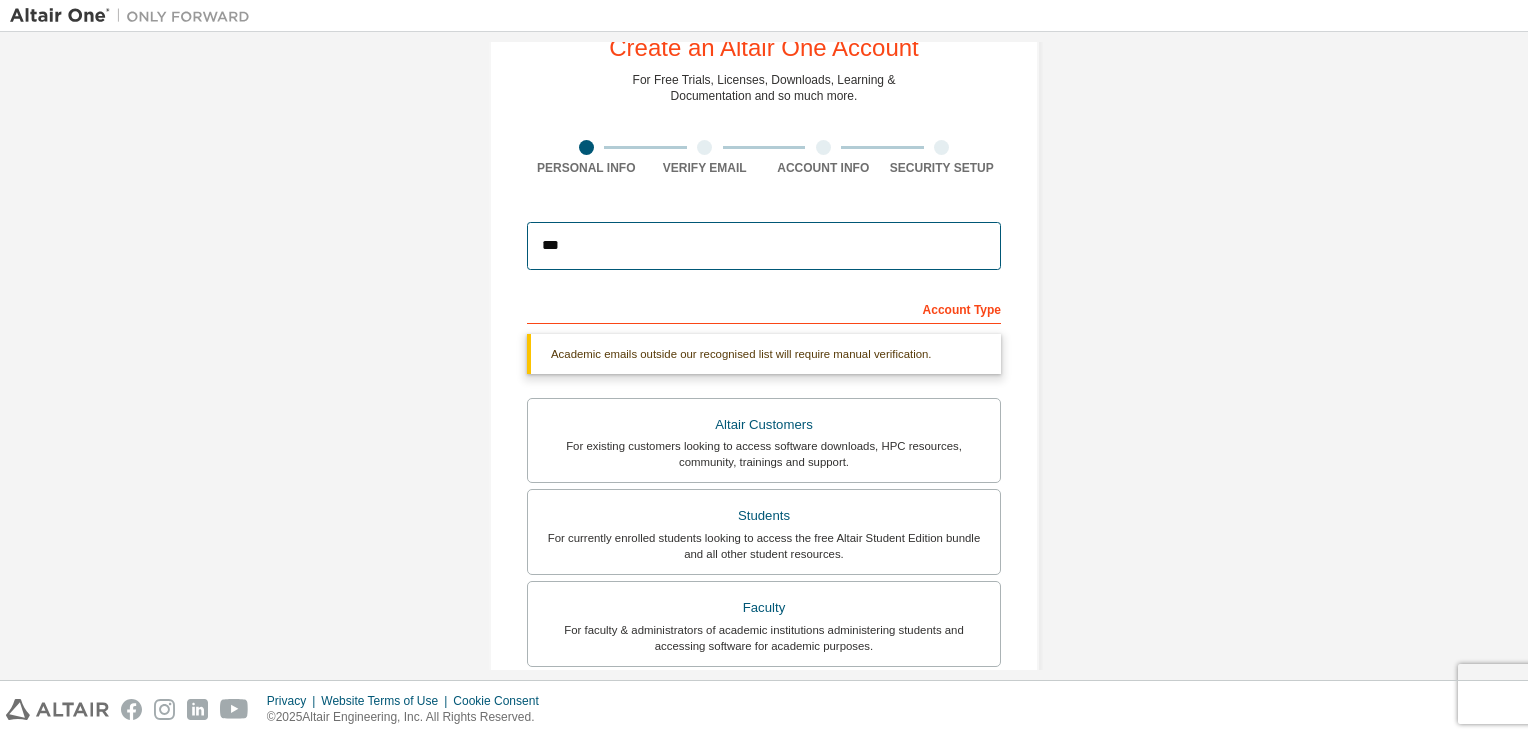 click on "***" at bounding box center [764, 246] 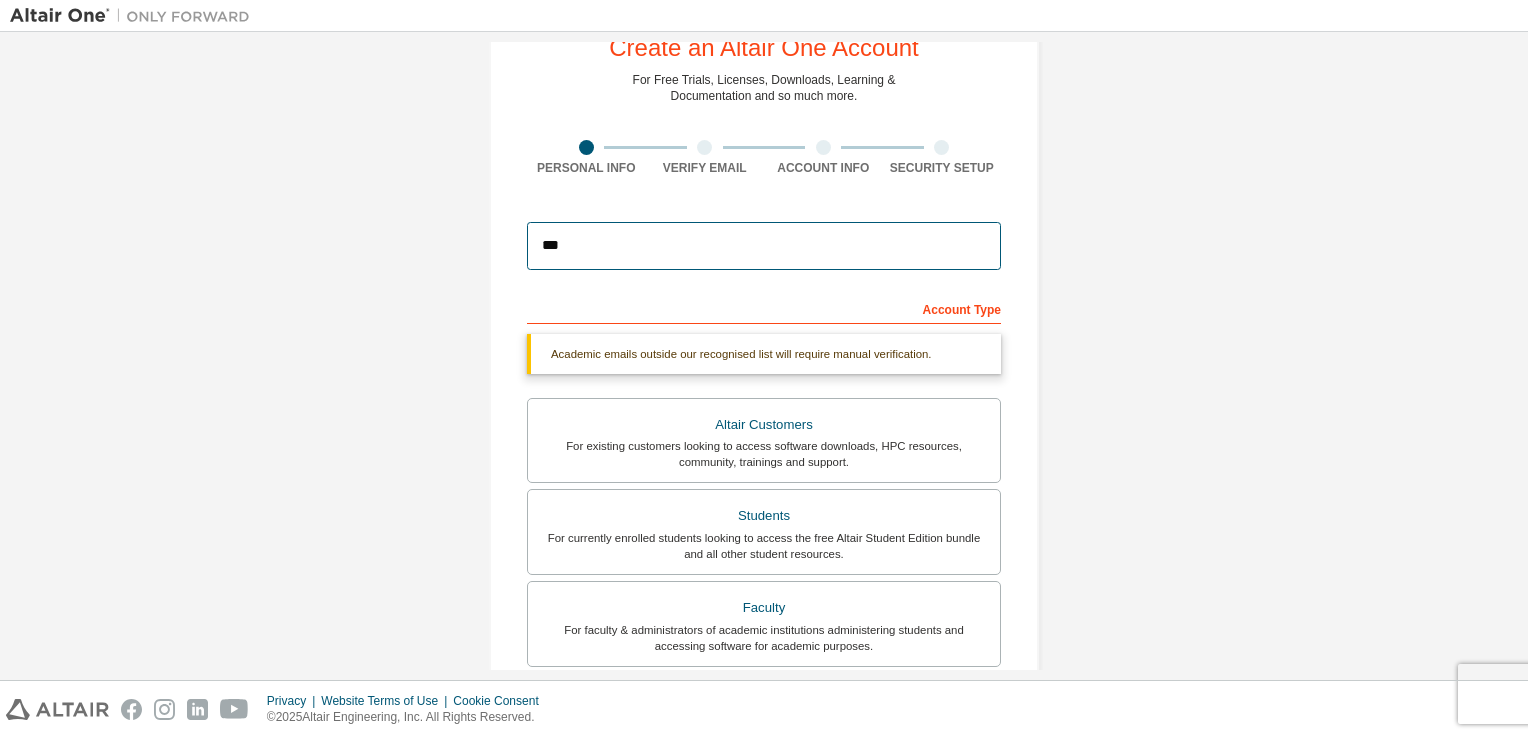 type on "**********" 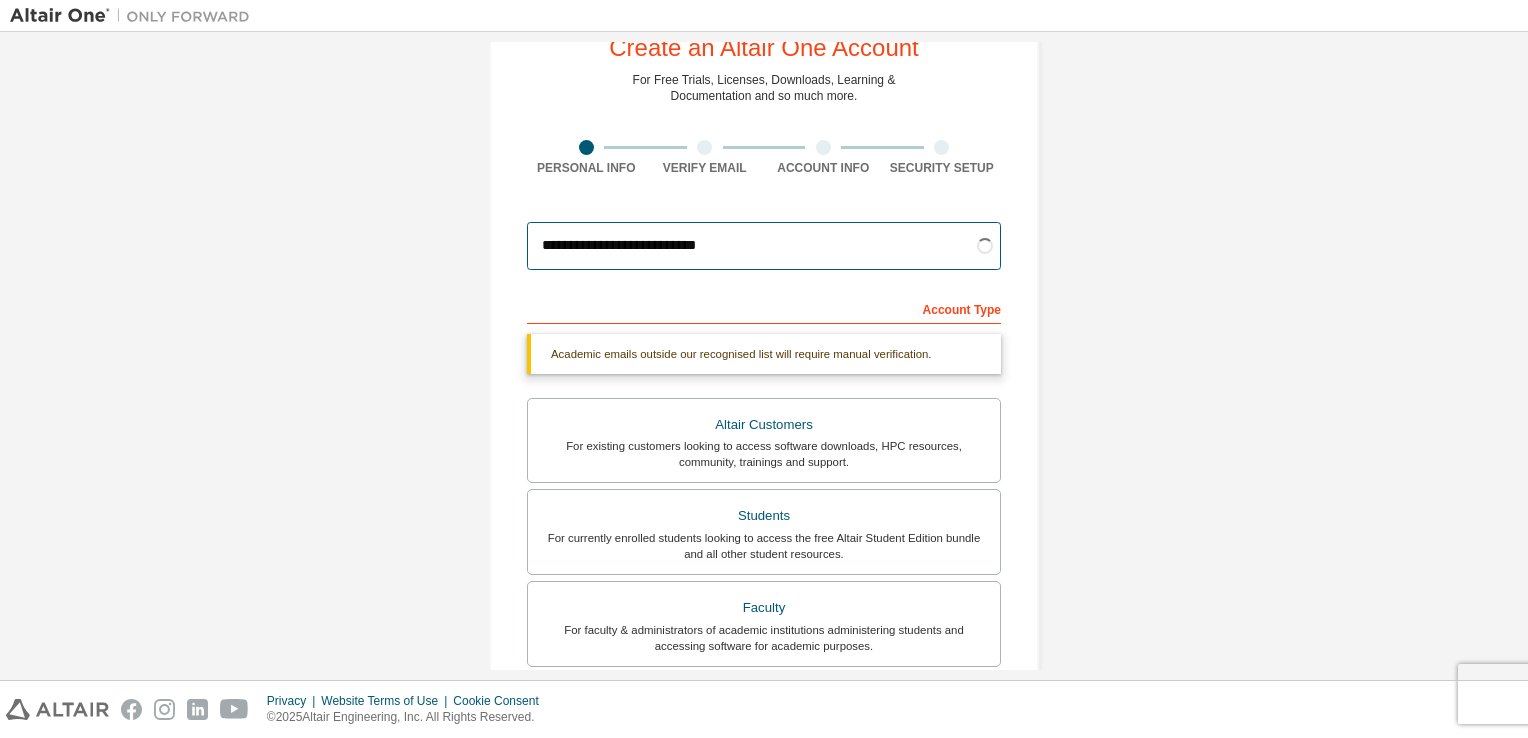scroll, scrollTop: 93, scrollLeft: 0, axis: vertical 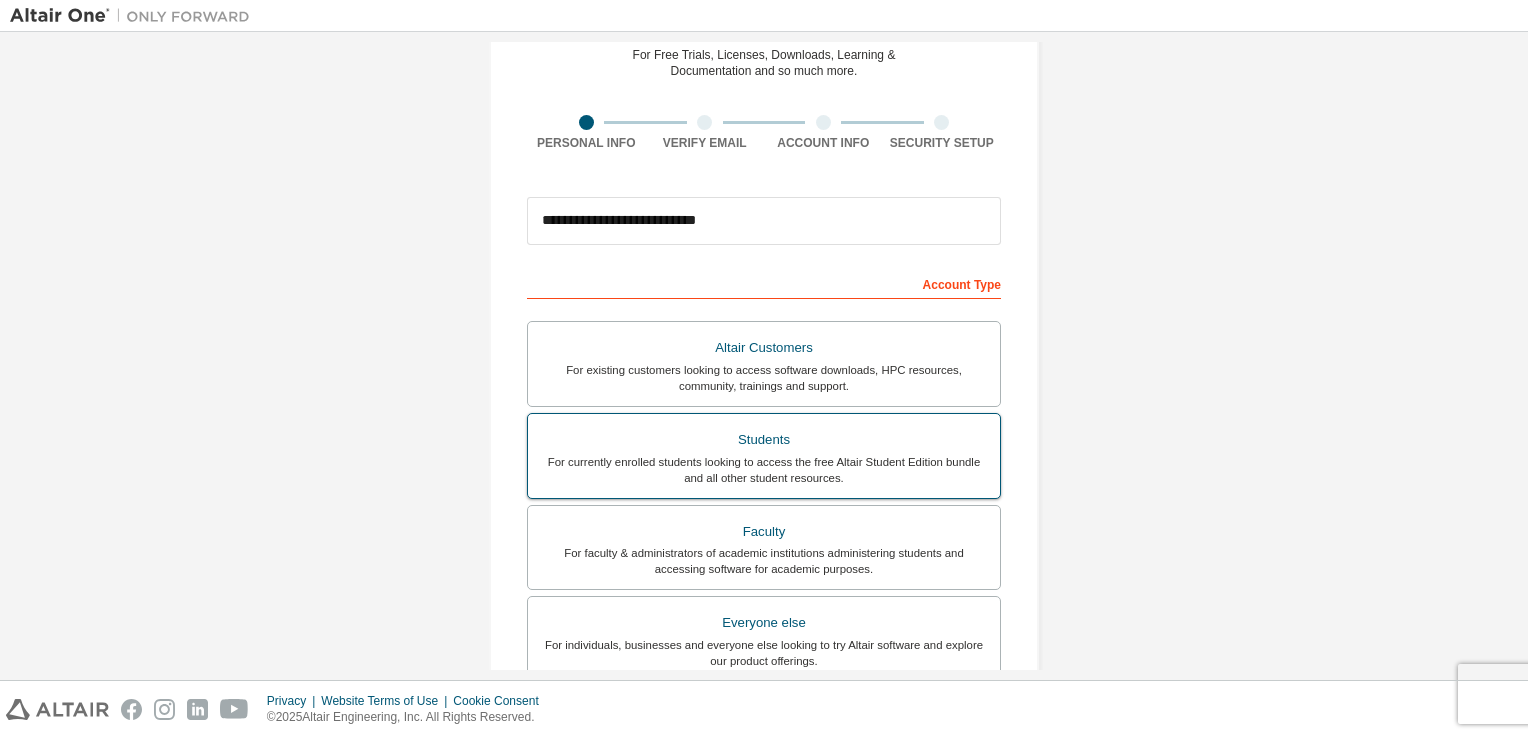 click on "For currently enrolled students looking to access the free Altair Student Edition bundle and all other student resources." at bounding box center [764, 470] 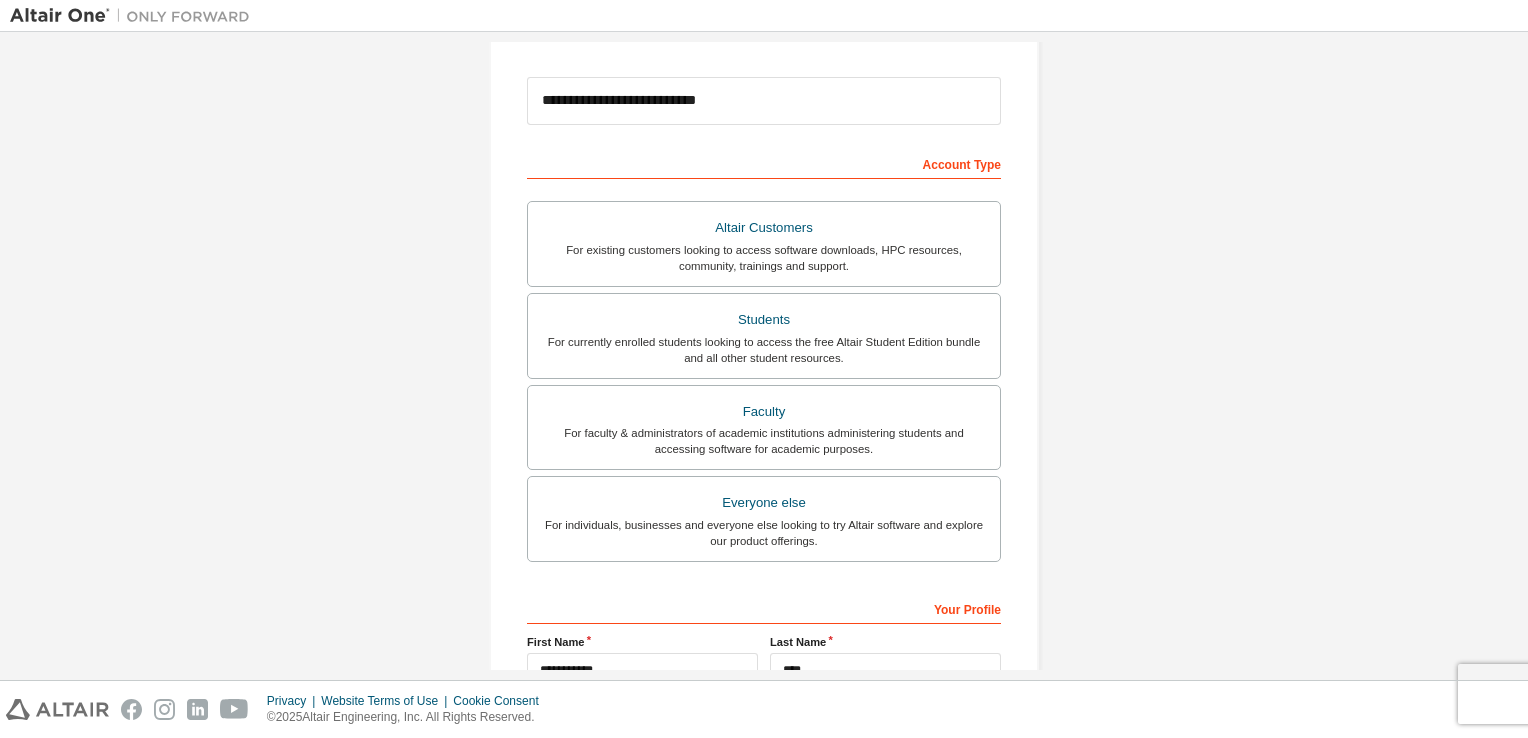 scroll, scrollTop: 426, scrollLeft: 0, axis: vertical 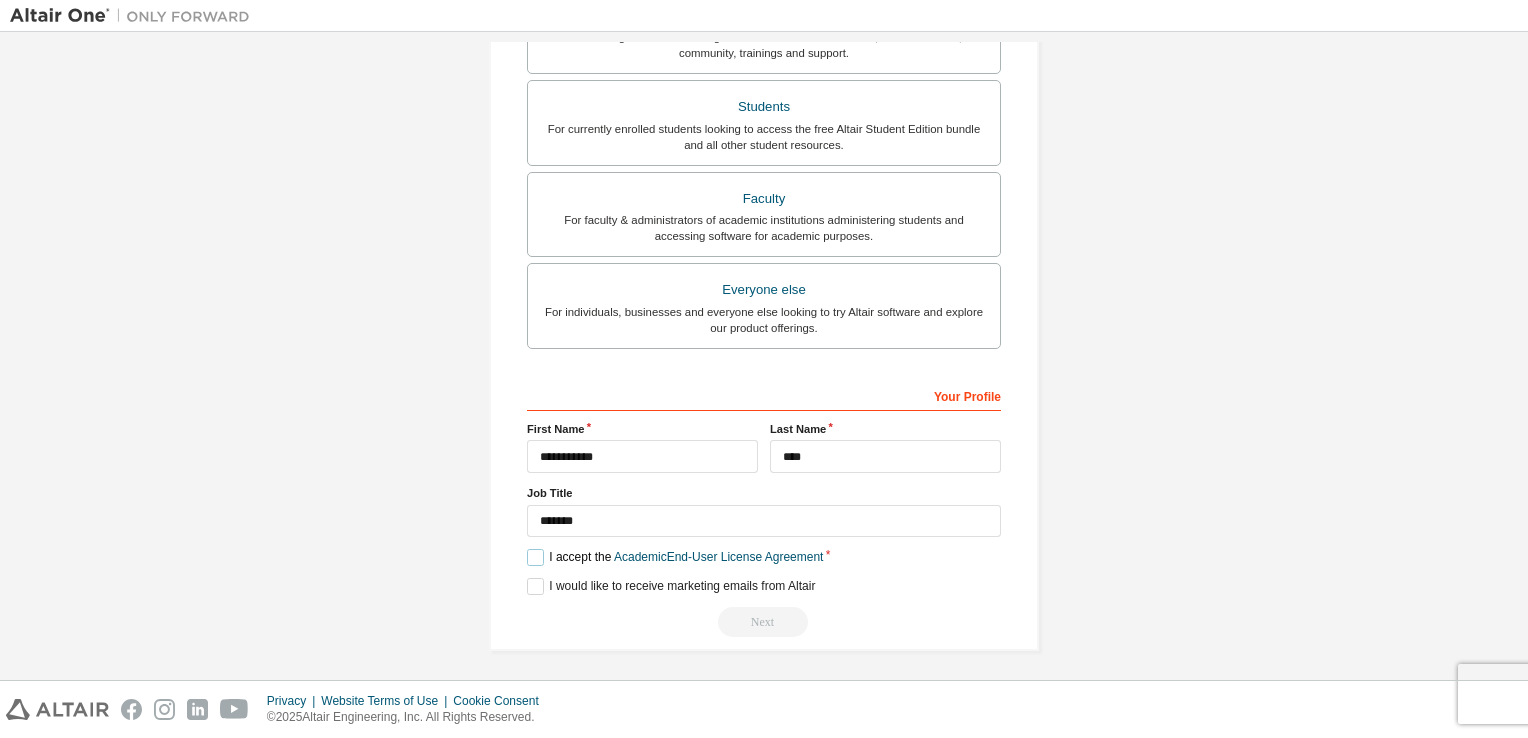 click on "I accept the   Academic   End-User License Agreement" at bounding box center [675, 557] 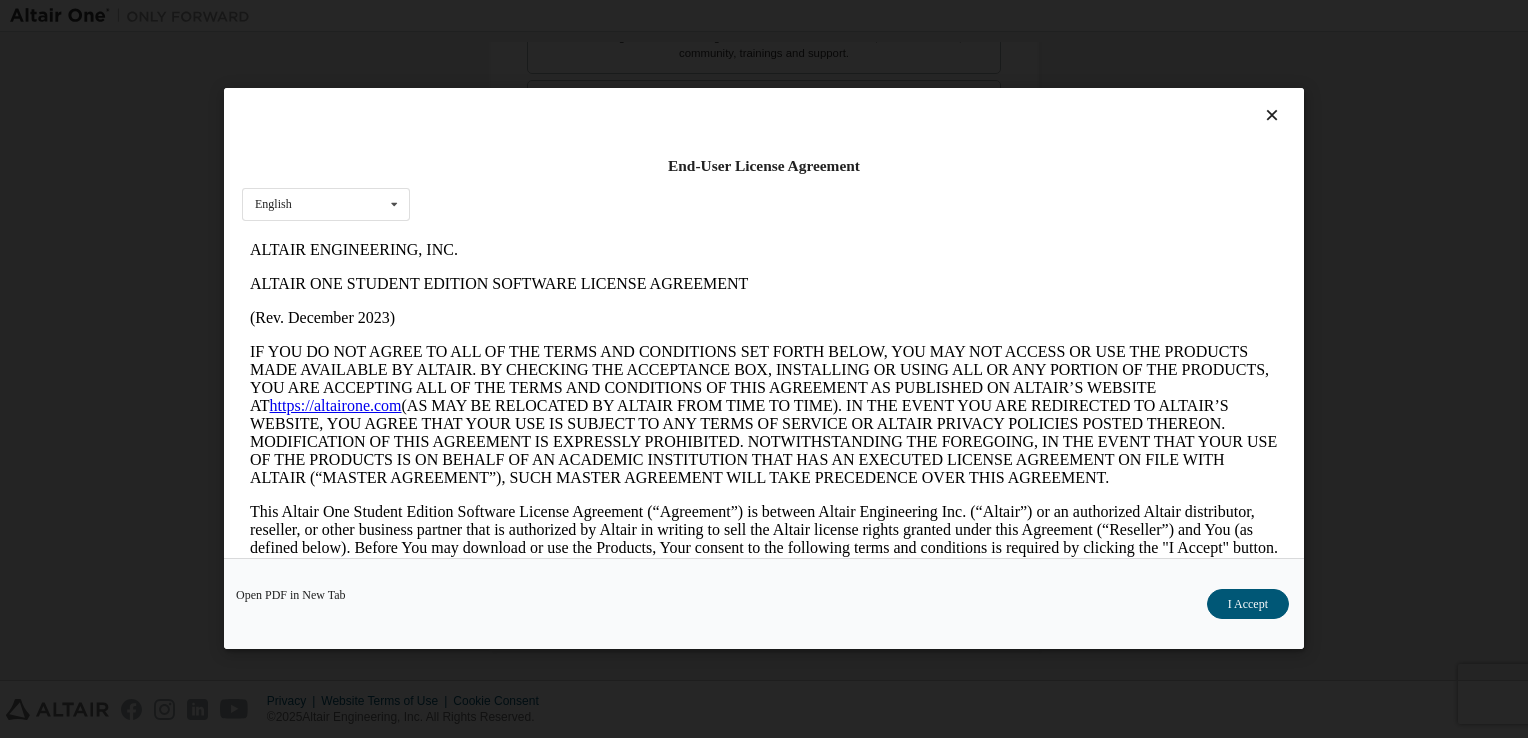 scroll, scrollTop: 0, scrollLeft: 0, axis: both 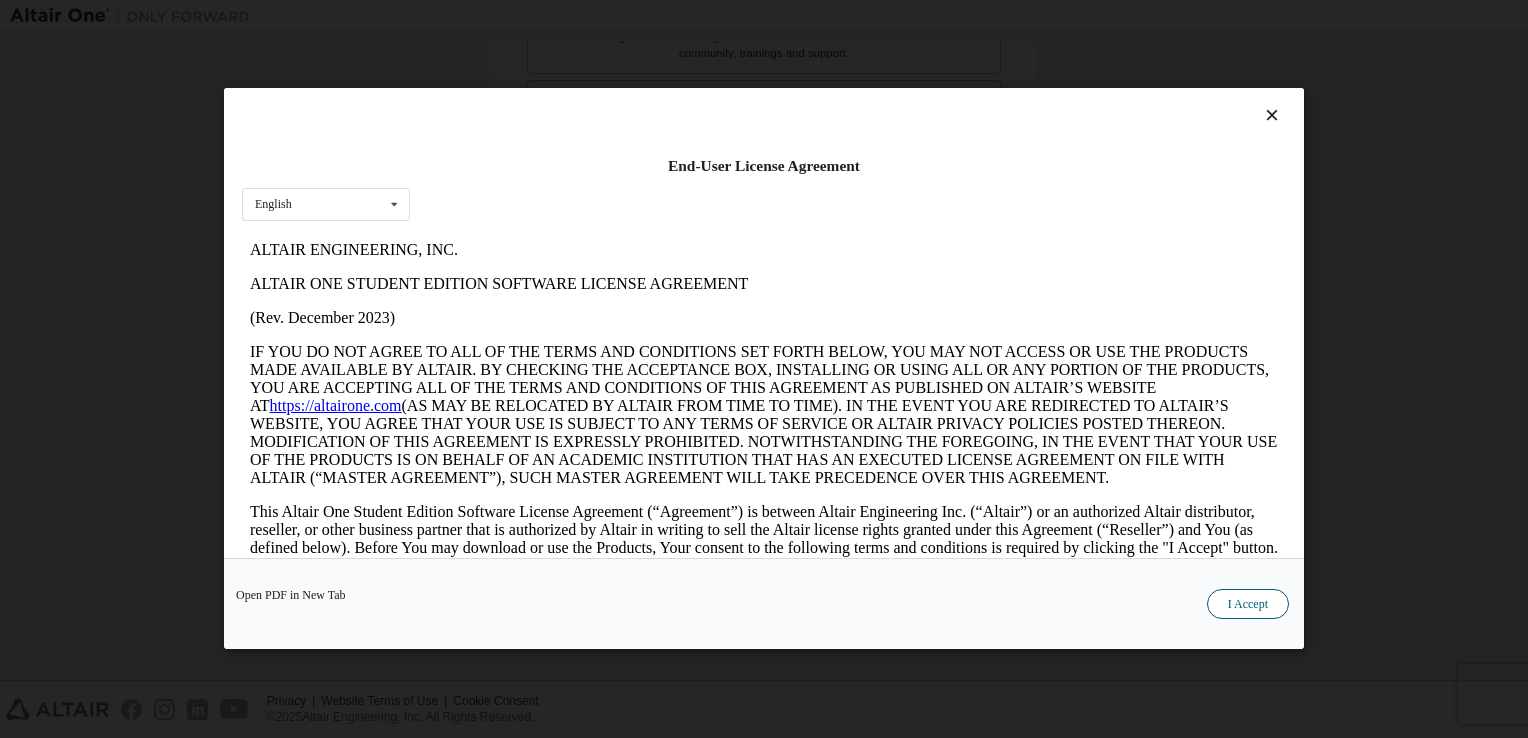 click on "I Accept" at bounding box center (1248, 605) 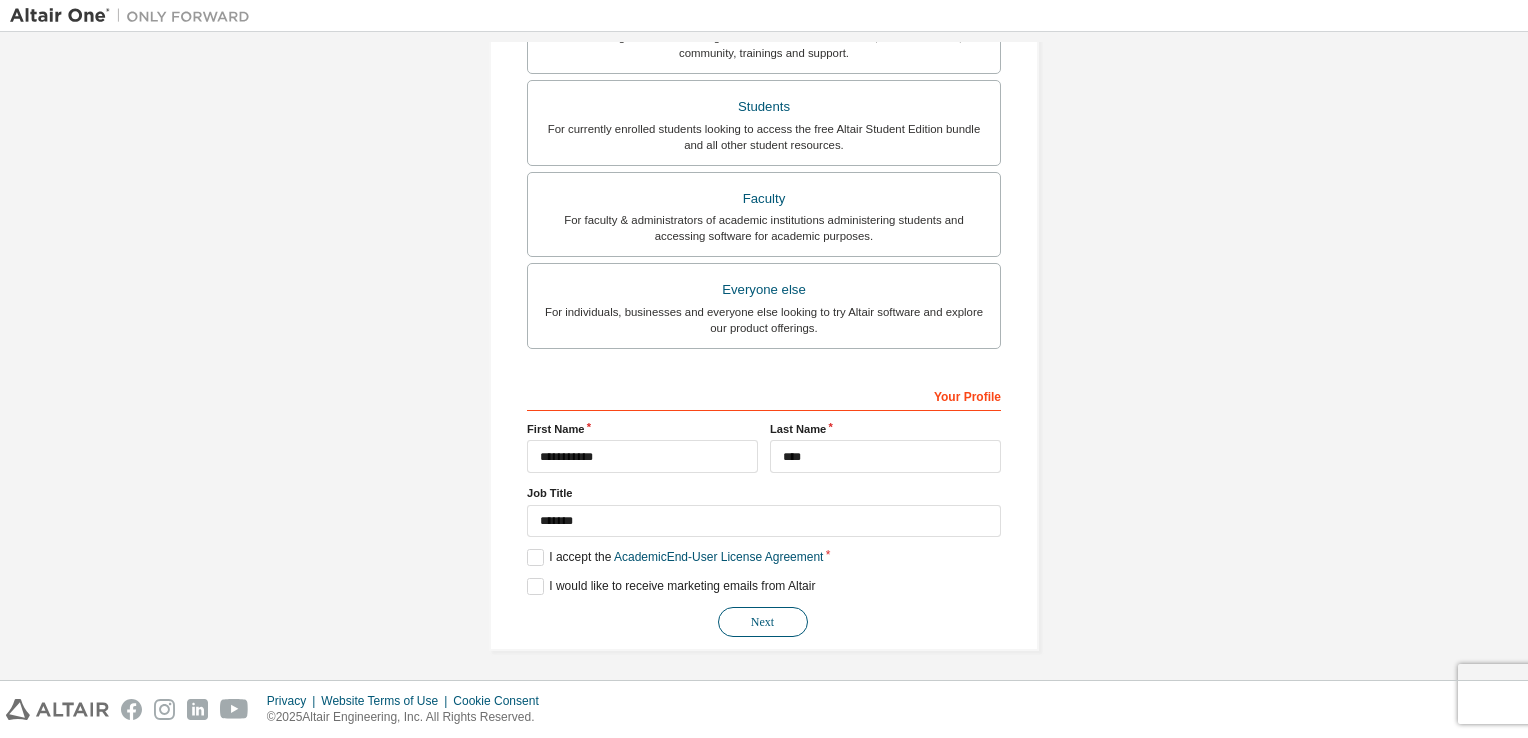 click on "Next" at bounding box center [763, 622] 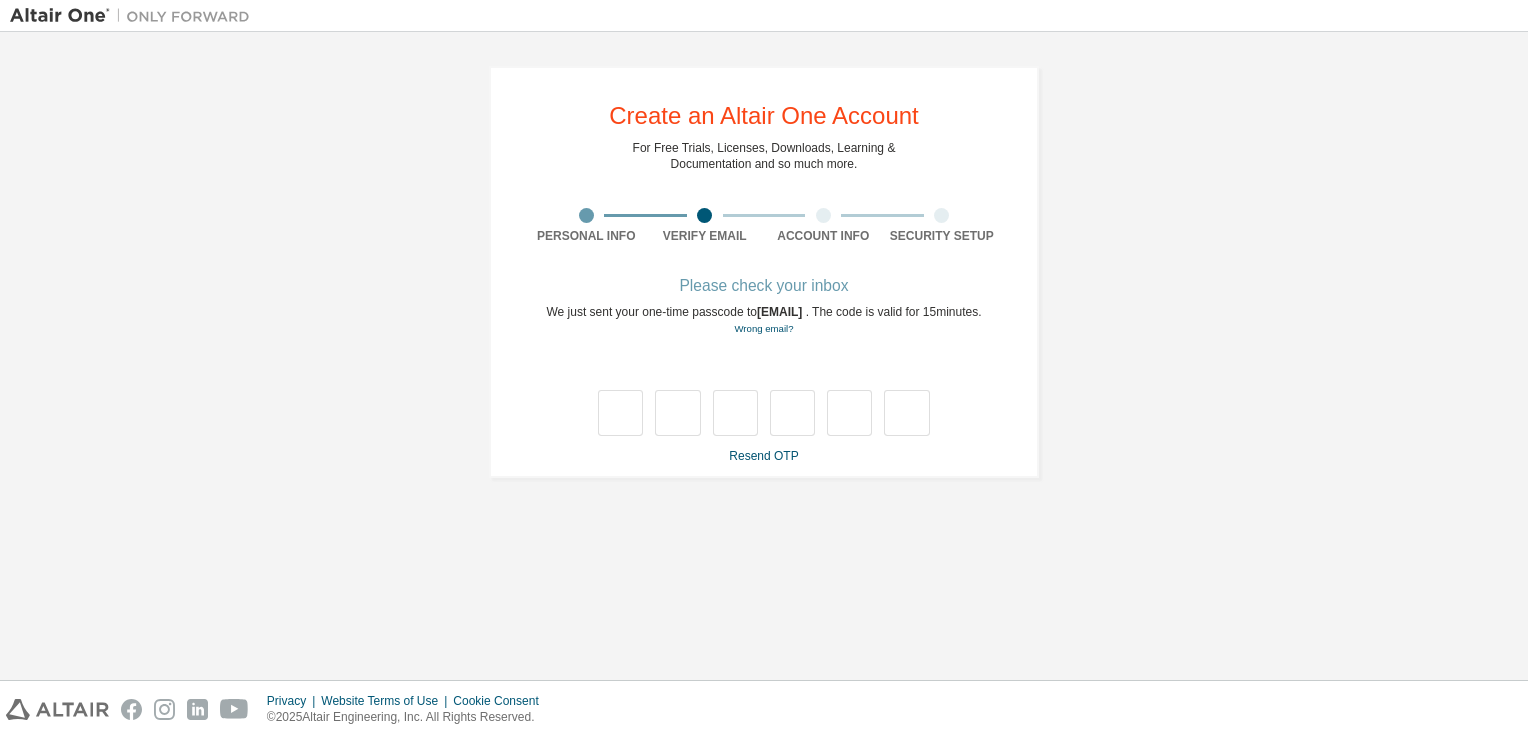 scroll, scrollTop: 0, scrollLeft: 0, axis: both 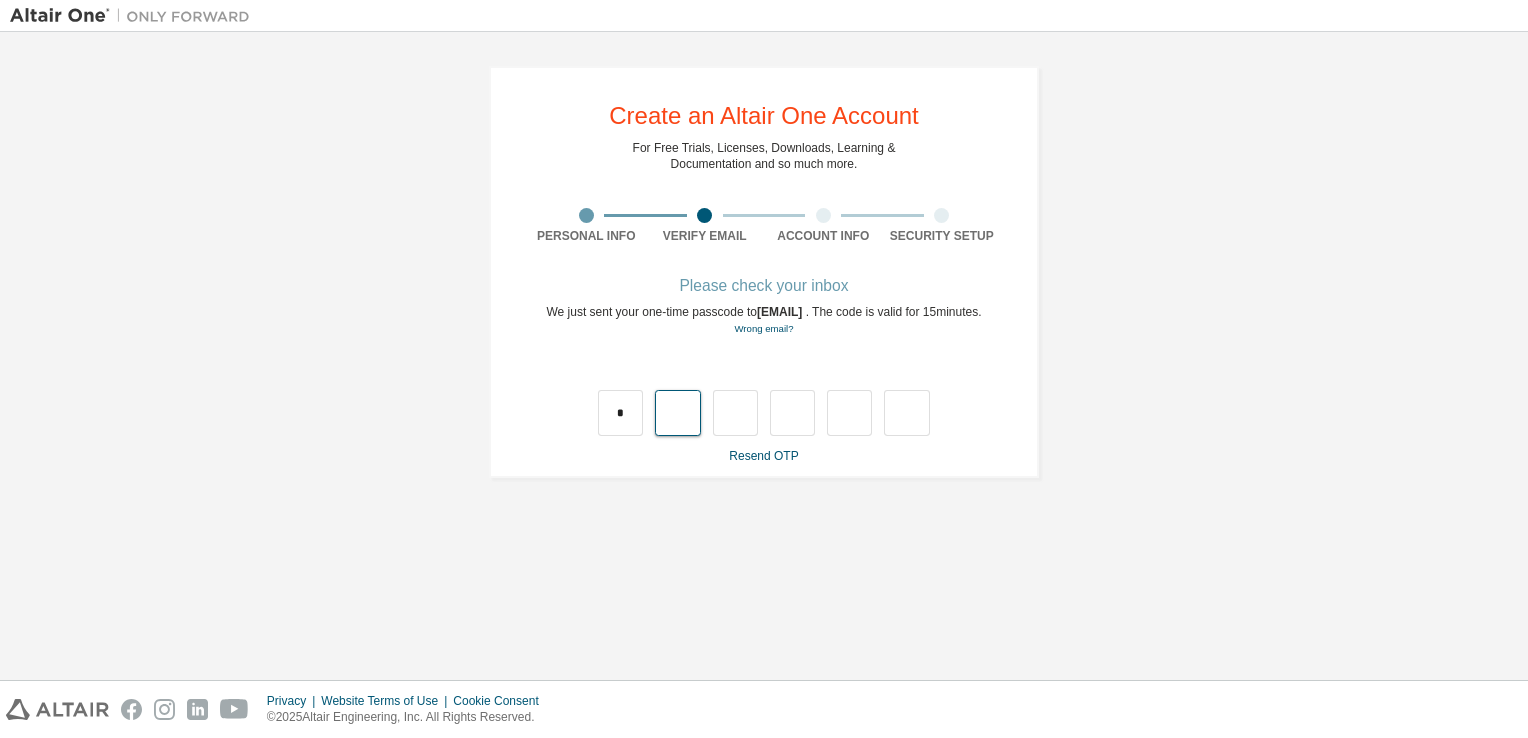 type on "*" 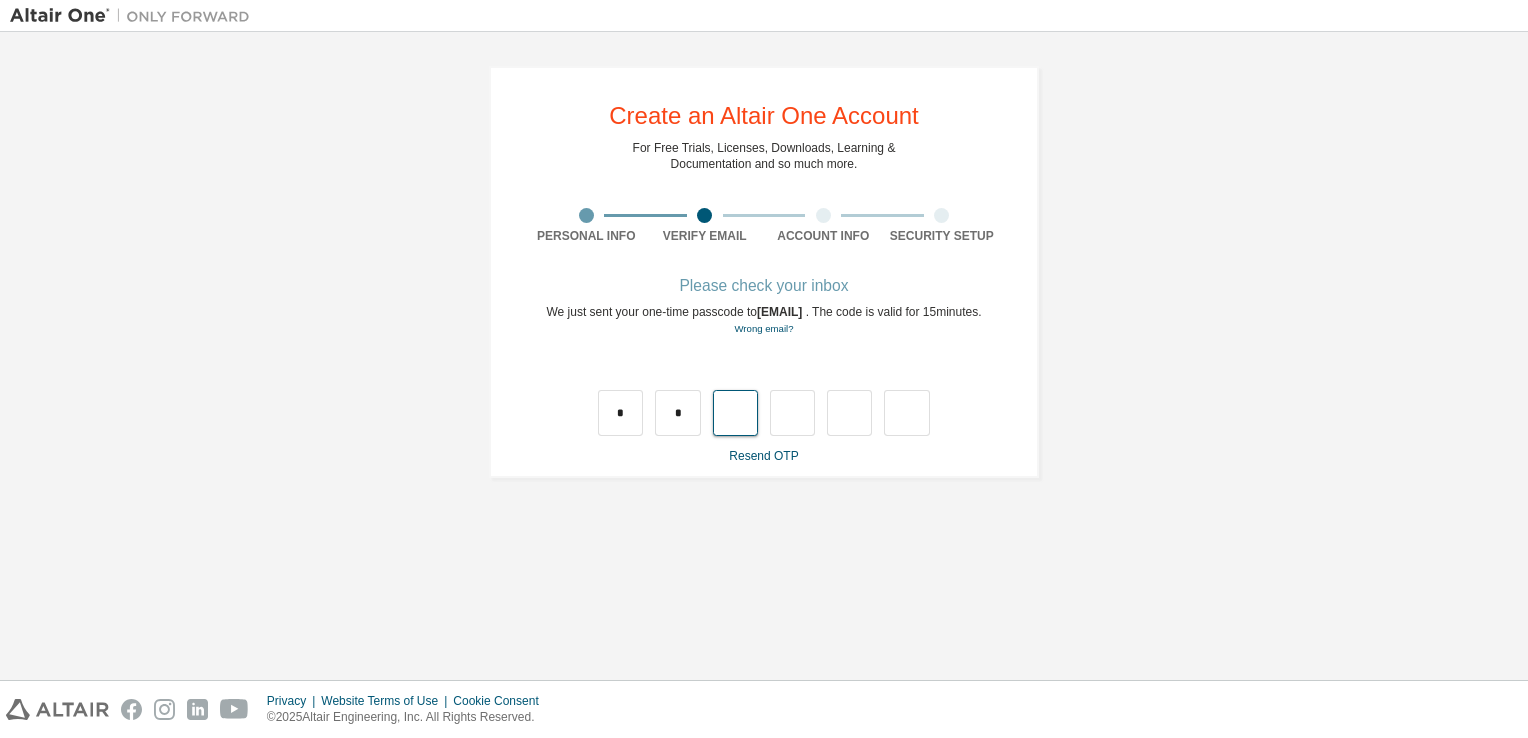 type on "*" 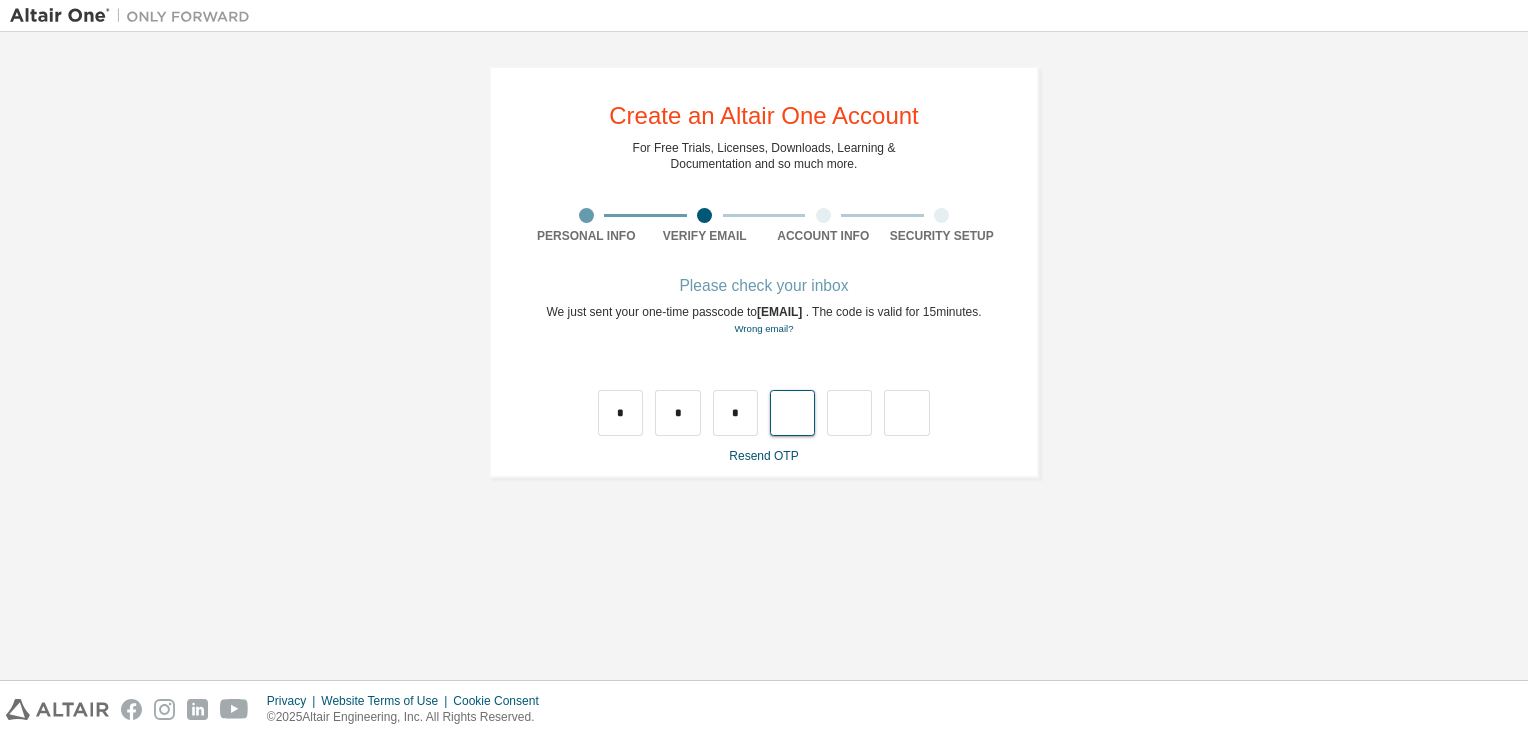 type on "*" 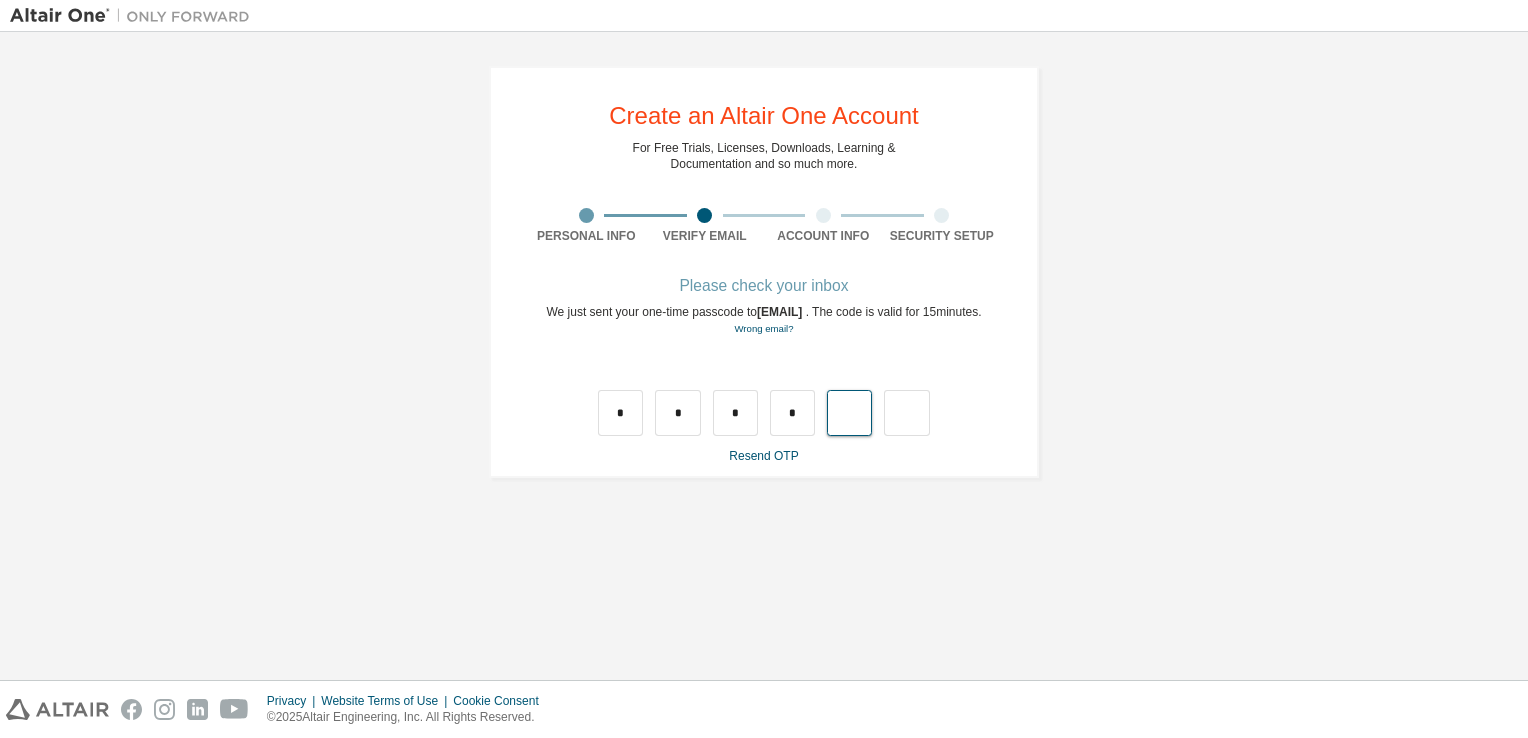 type on "*" 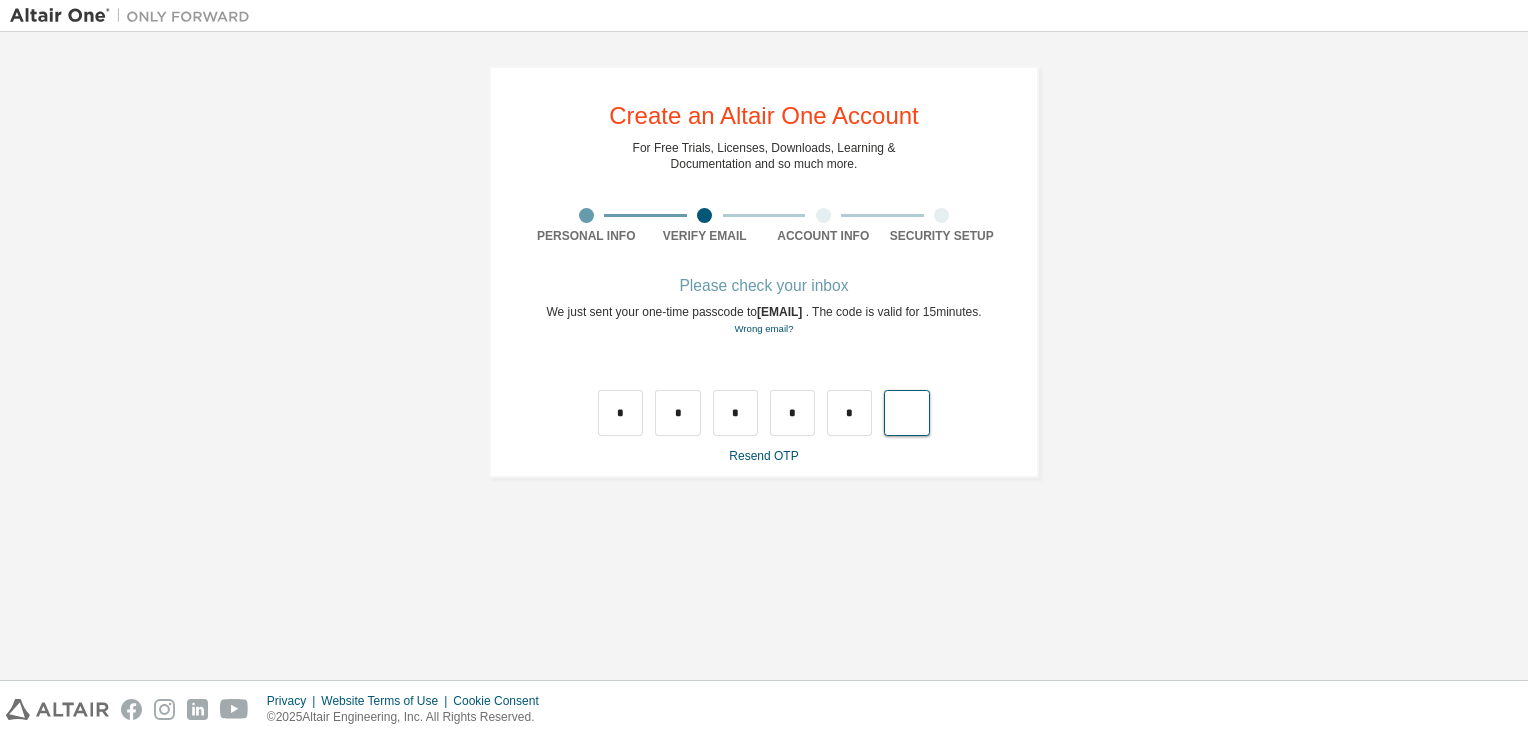 type on "*" 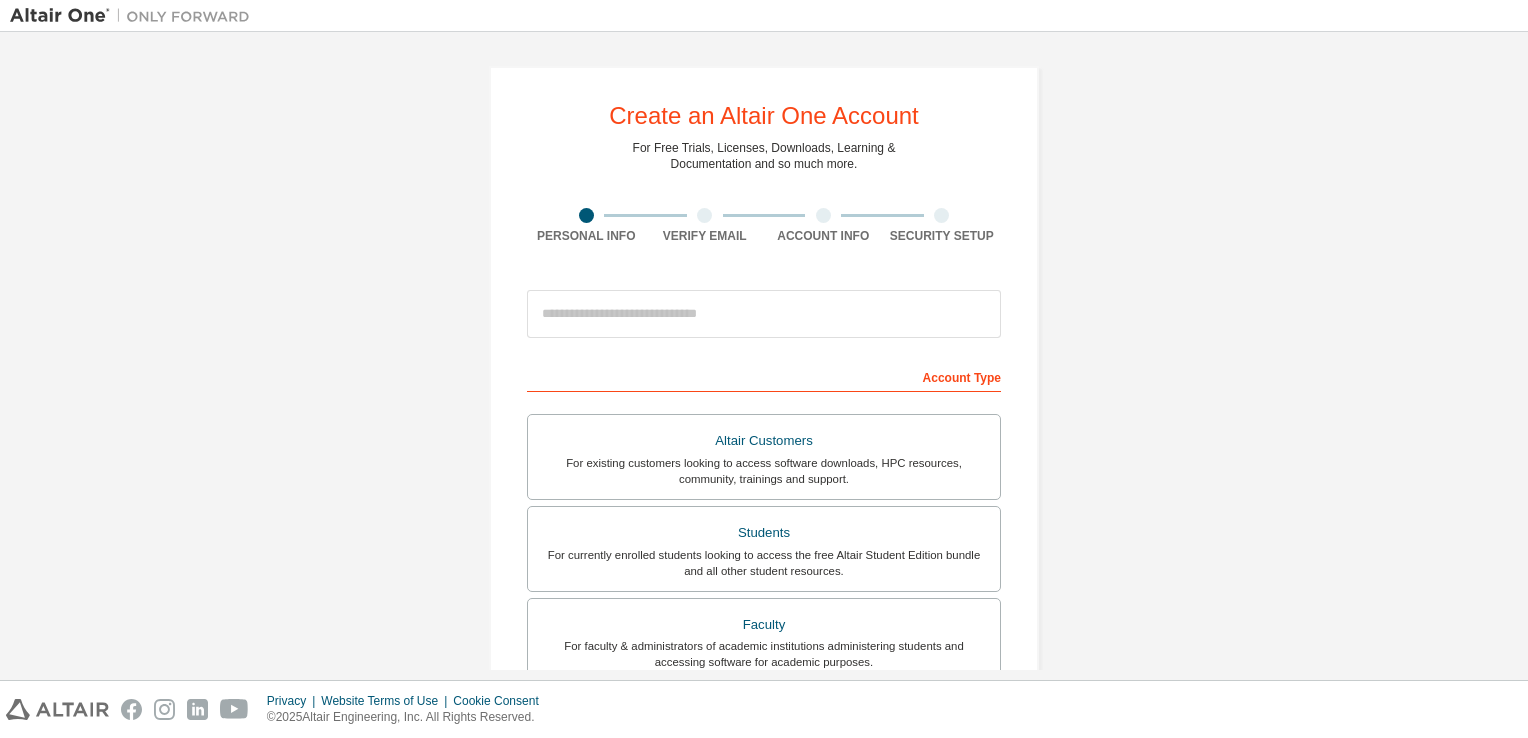 scroll, scrollTop: 0, scrollLeft: 0, axis: both 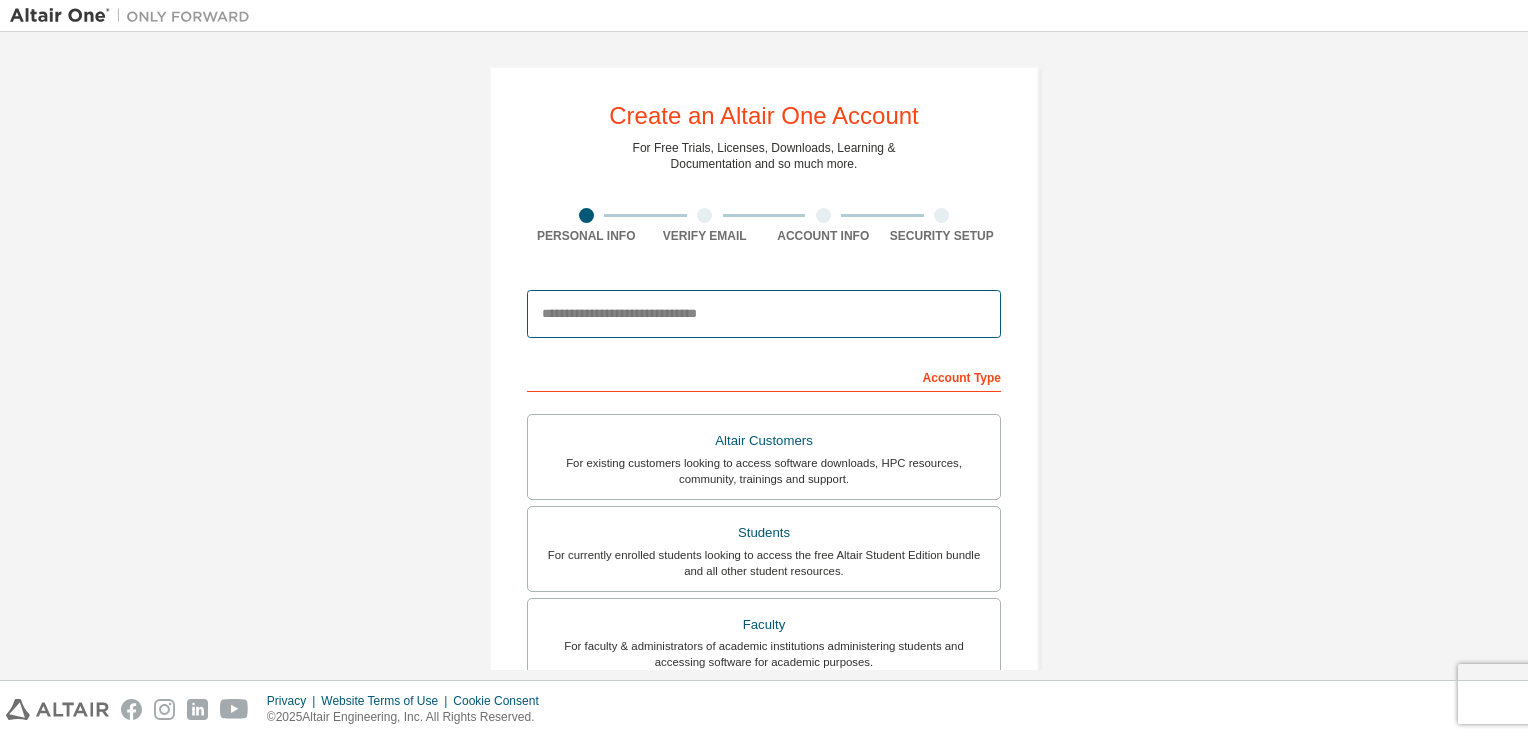 click at bounding box center (764, 314) 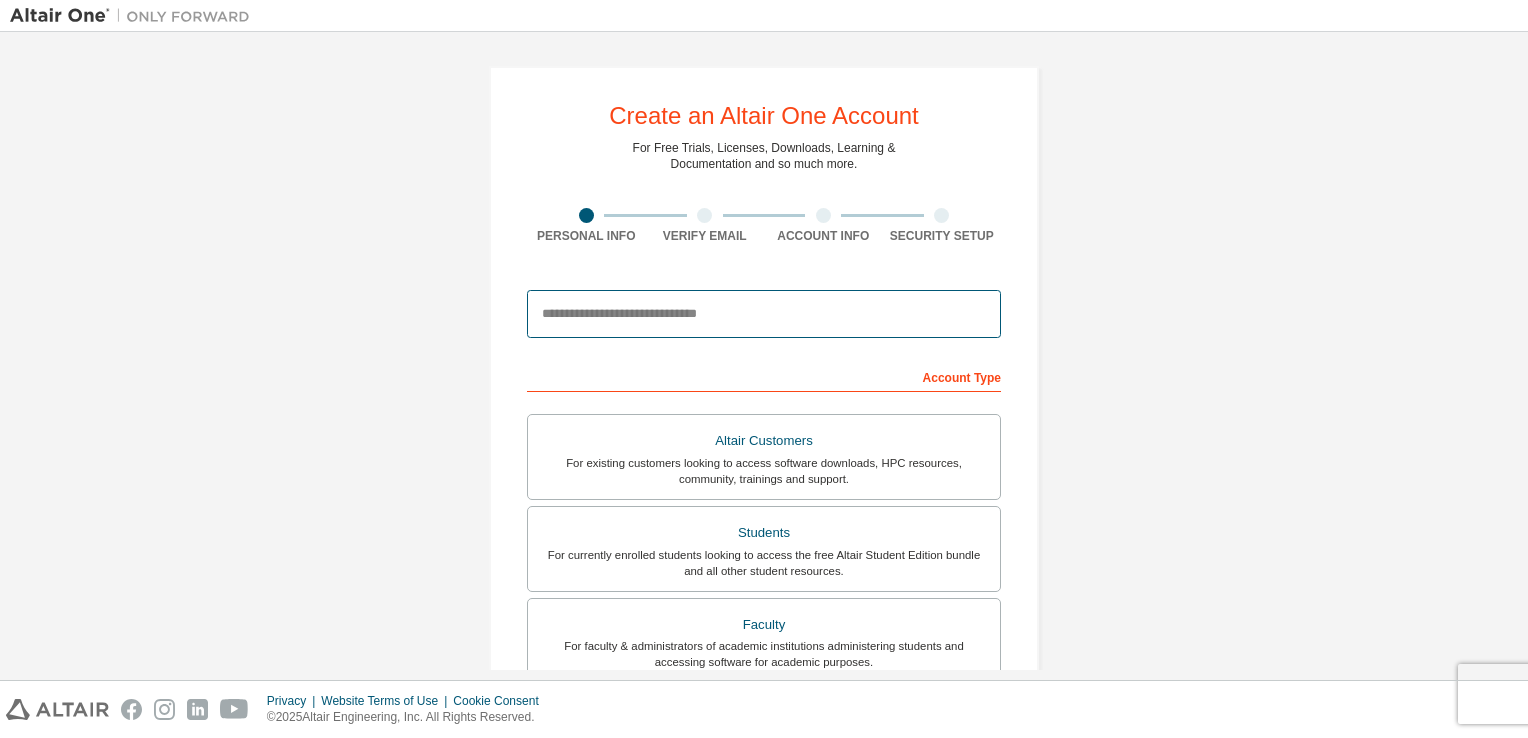 type on "**********" 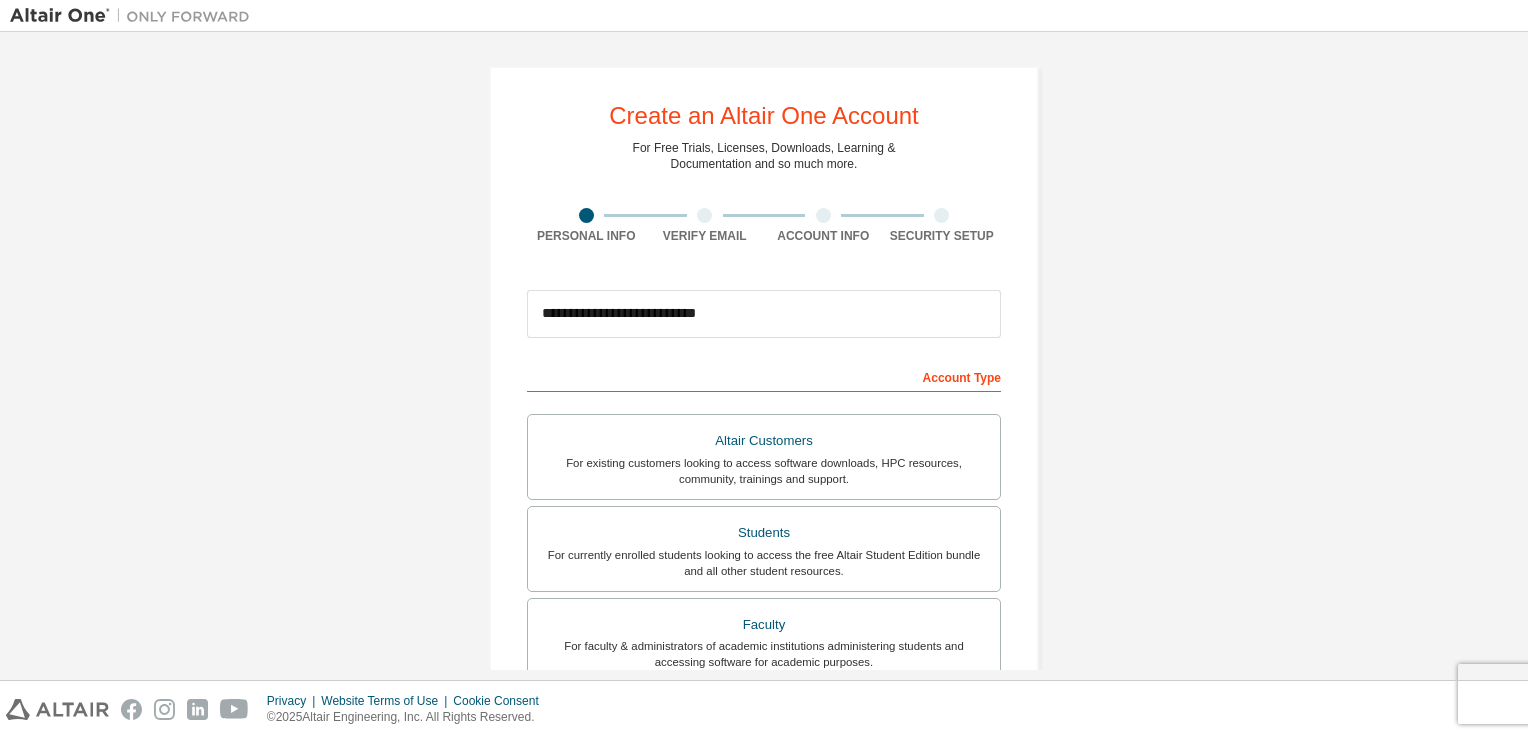 type on "**********" 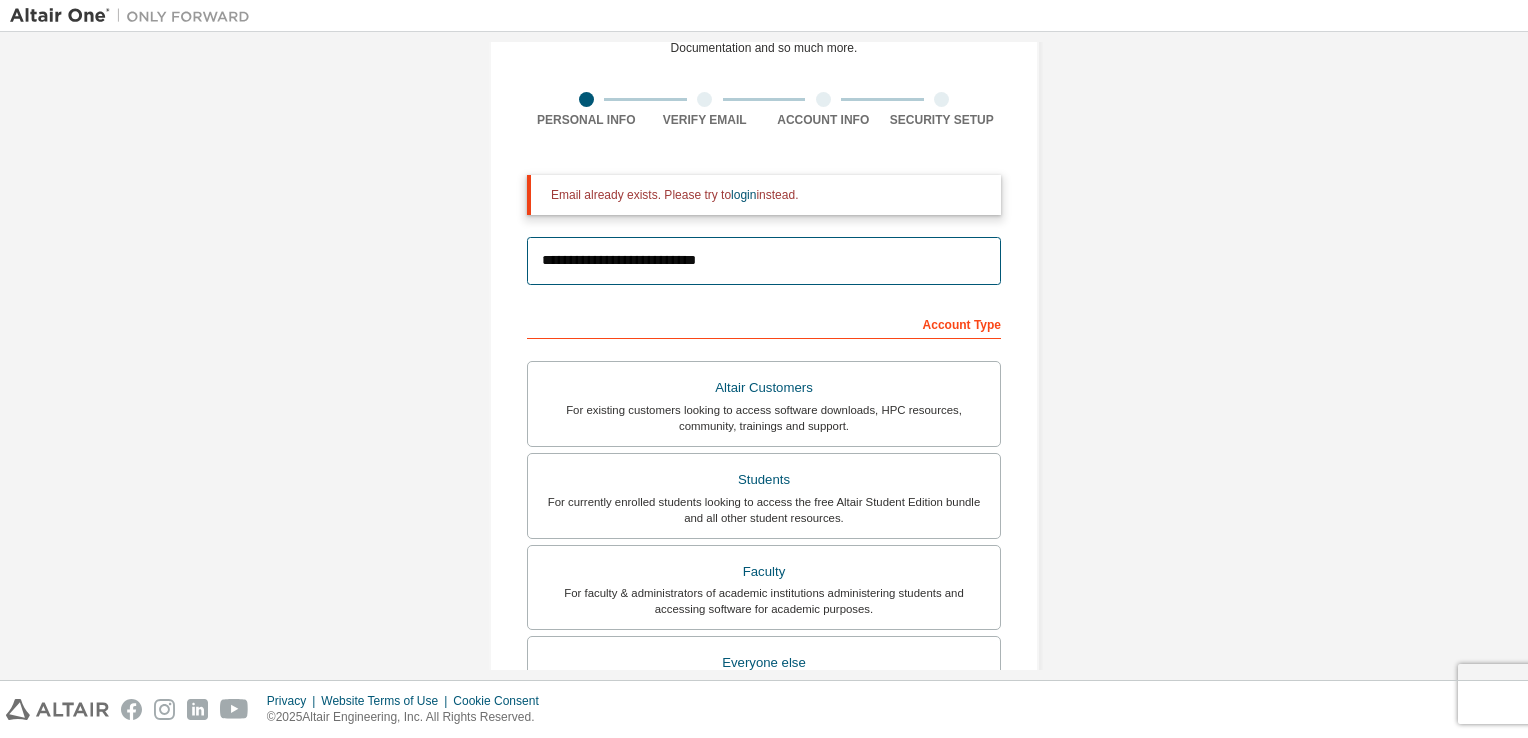 scroll, scrollTop: 115, scrollLeft: 0, axis: vertical 